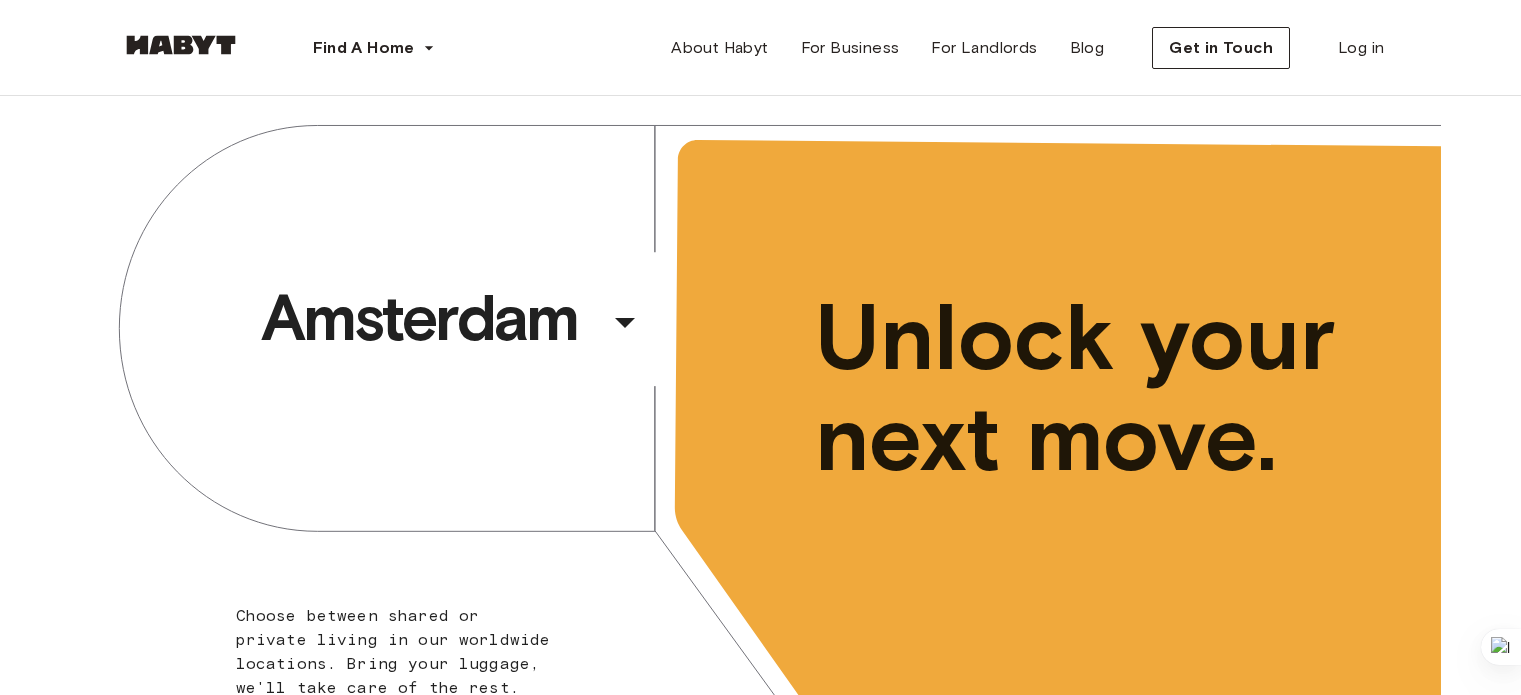 scroll, scrollTop: 0, scrollLeft: 0, axis: both 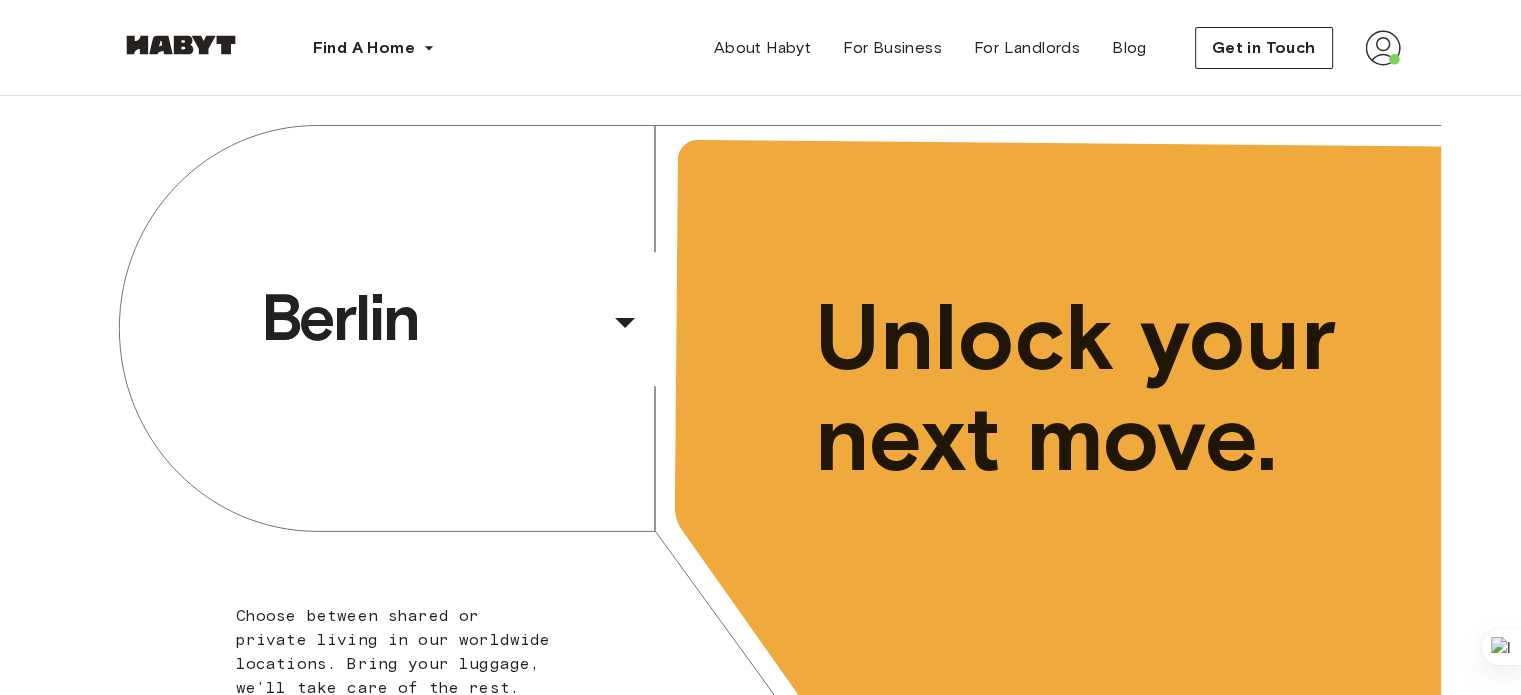 click at bounding box center [1383, 48] 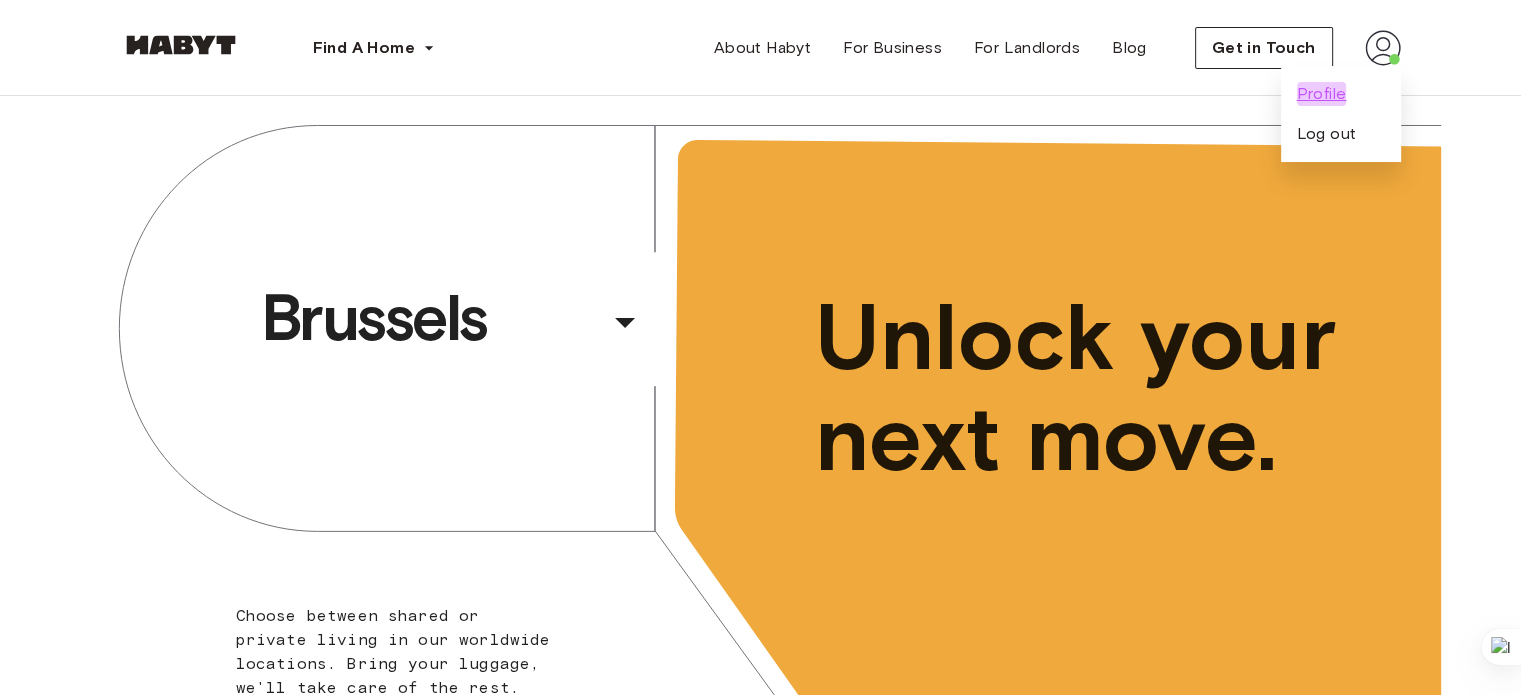 click on "Profile" at bounding box center (1322, 94) 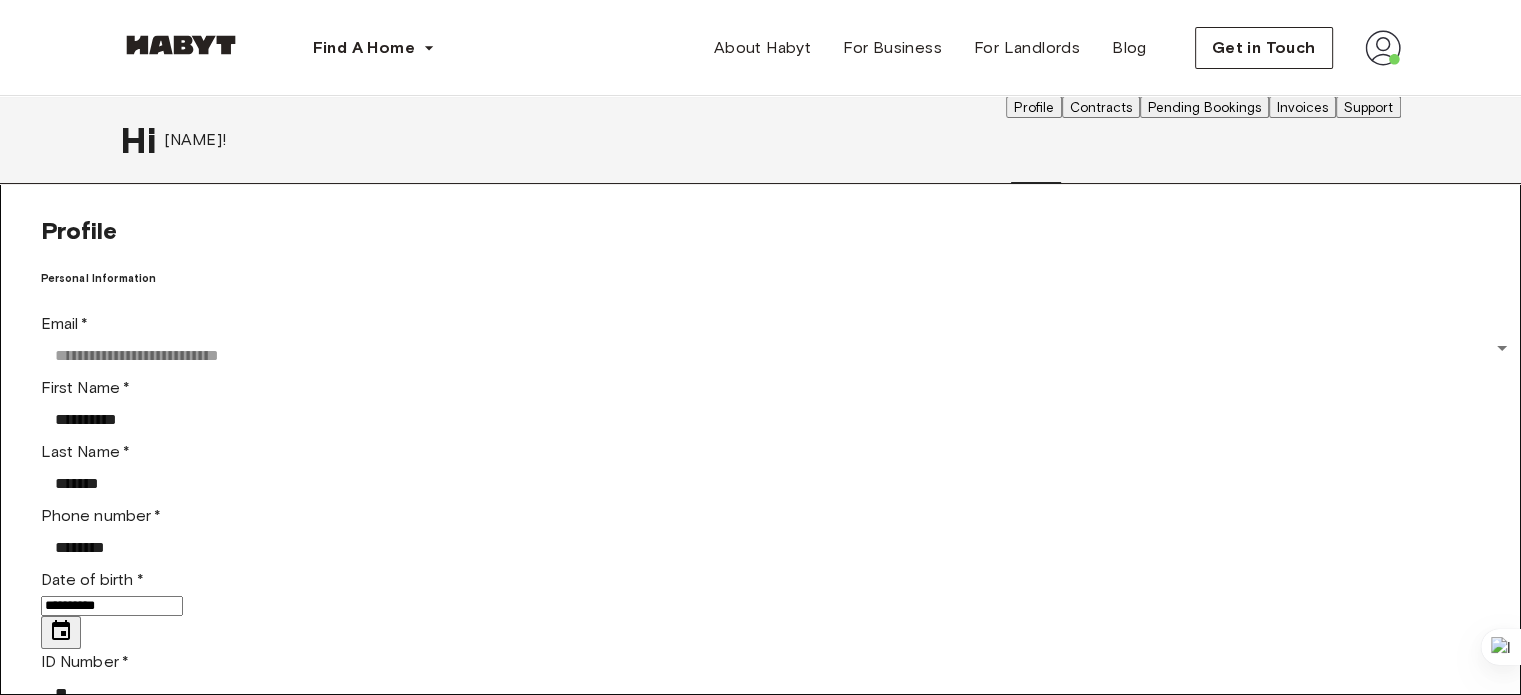 click on "**********" at bounding box center [760, 831] 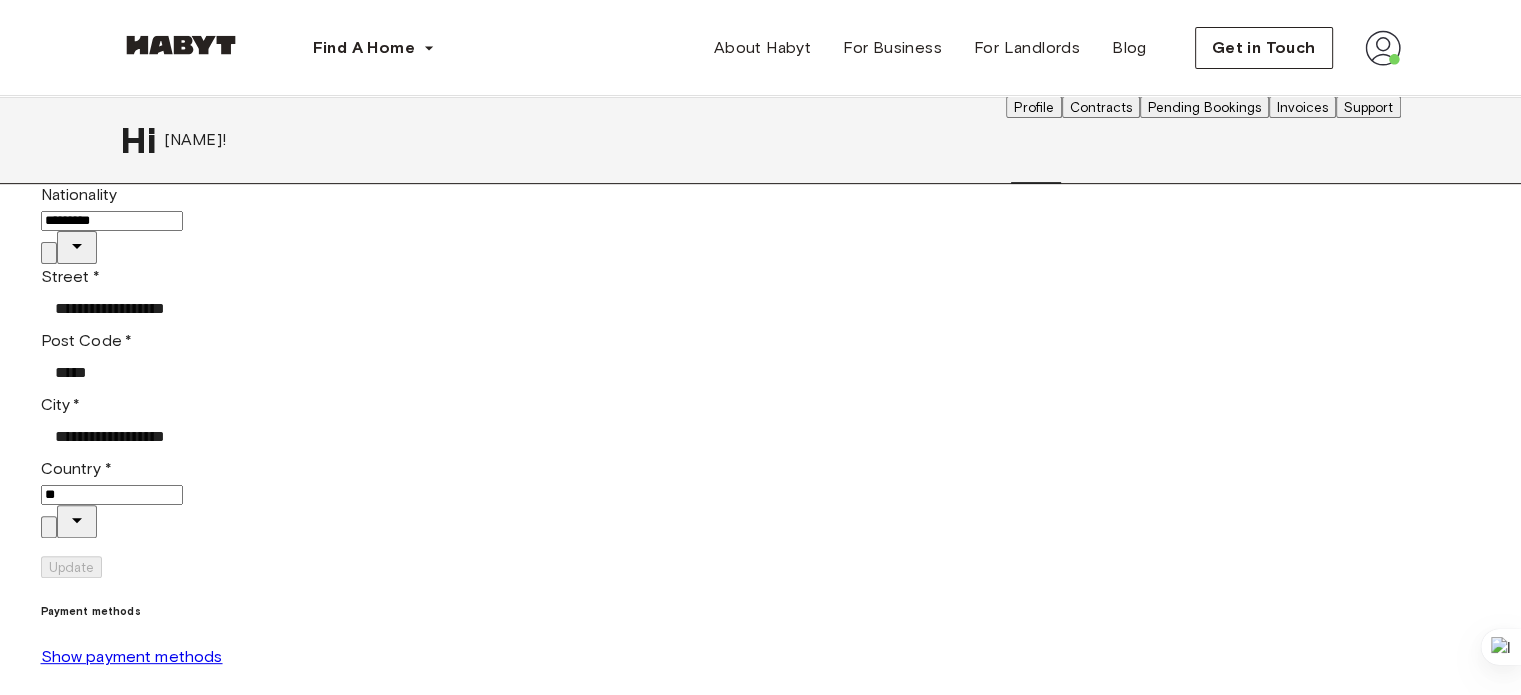 scroll, scrollTop: 698, scrollLeft: 0, axis: vertical 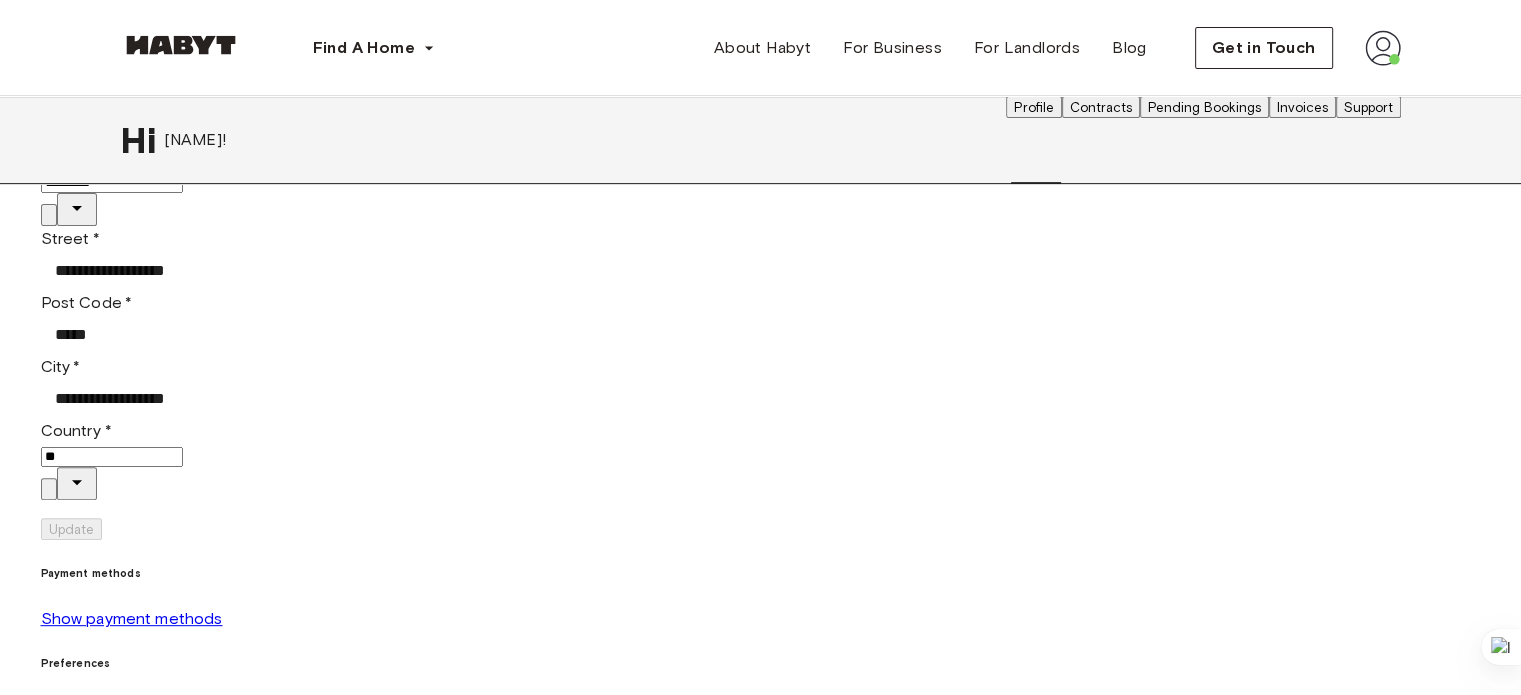 click on "Locations Europe Amsterdam Berlin Frankfurt Hamburg Lisbon Madrid Milan Modena Paris Turin Munich Rotterdam Stuttgart Dusseldorf Cologne Zurich The Hague Graz Brussels Leipzig Asia Hong Kong Singapore Seoul Phuket Tokyo Company About Habyt Help Center Blog Careers Terms Imprint Privacy Press Community For Business For Landlords Universities Corporates" at bounding box center (761, 1082) 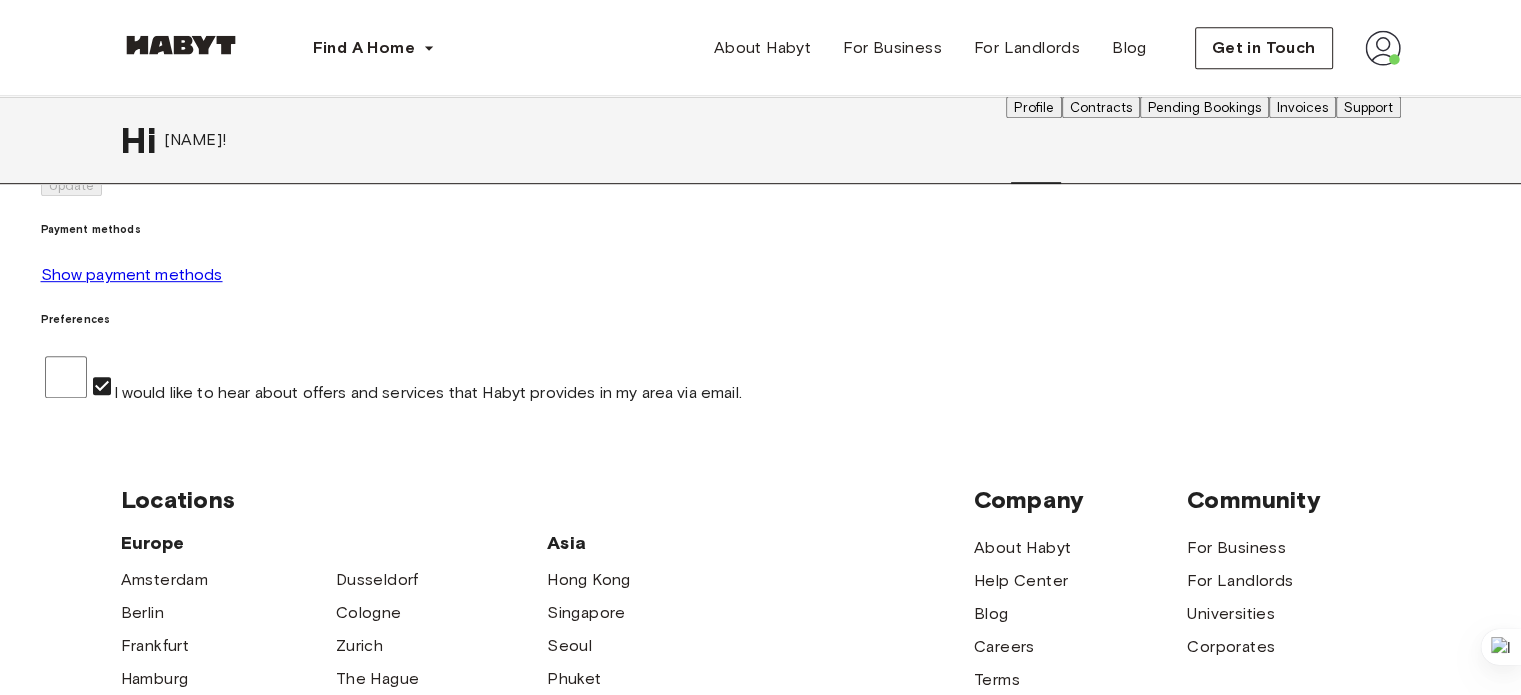 scroll, scrollTop: 1044, scrollLeft: 0, axis: vertical 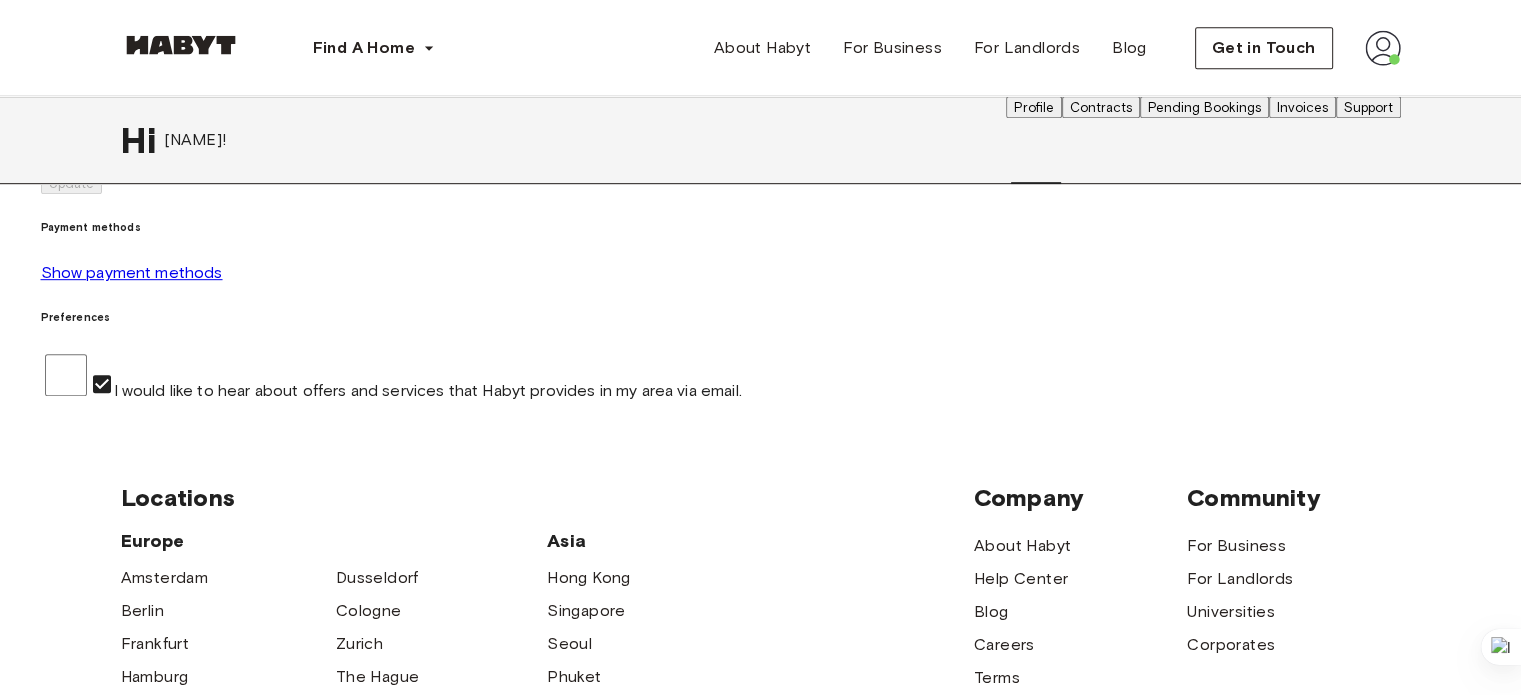 click at bounding box center (1383, 48) 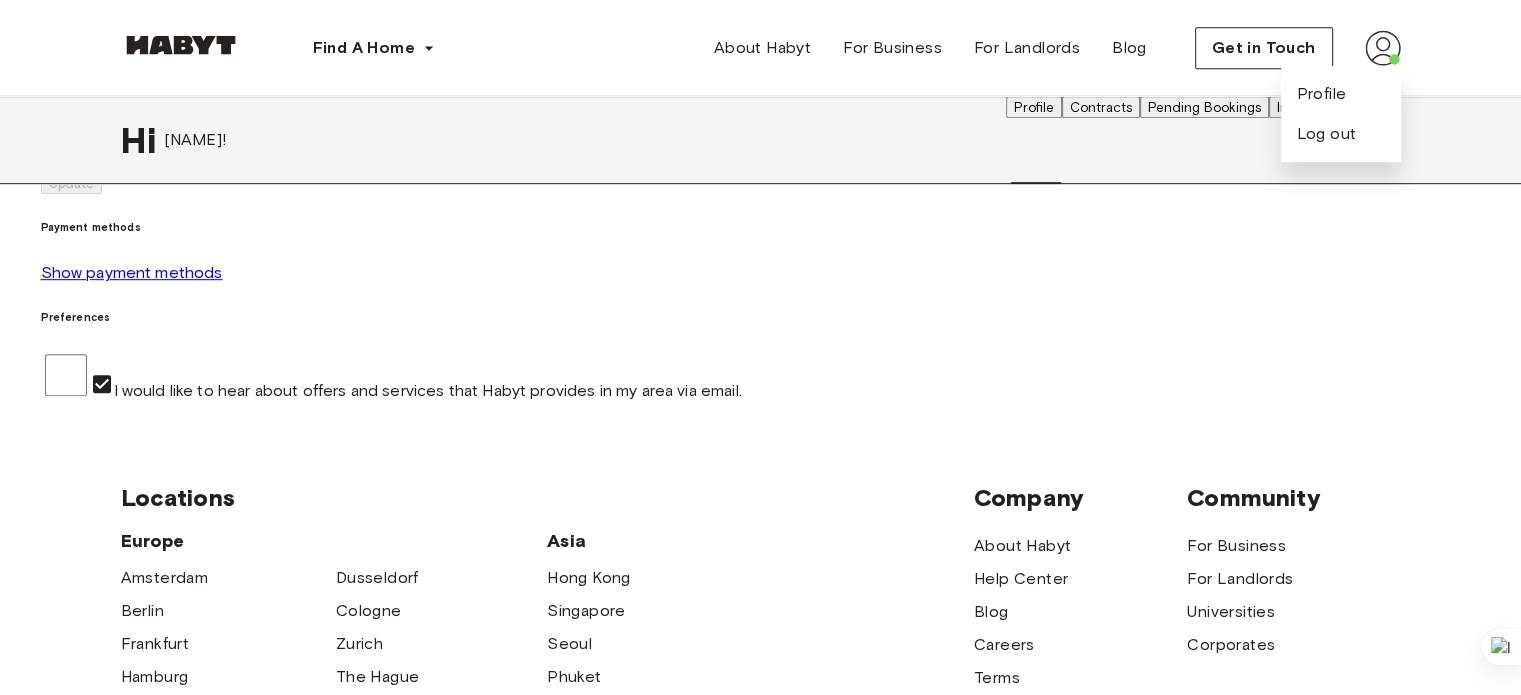 click at bounding box center (1383, 48) 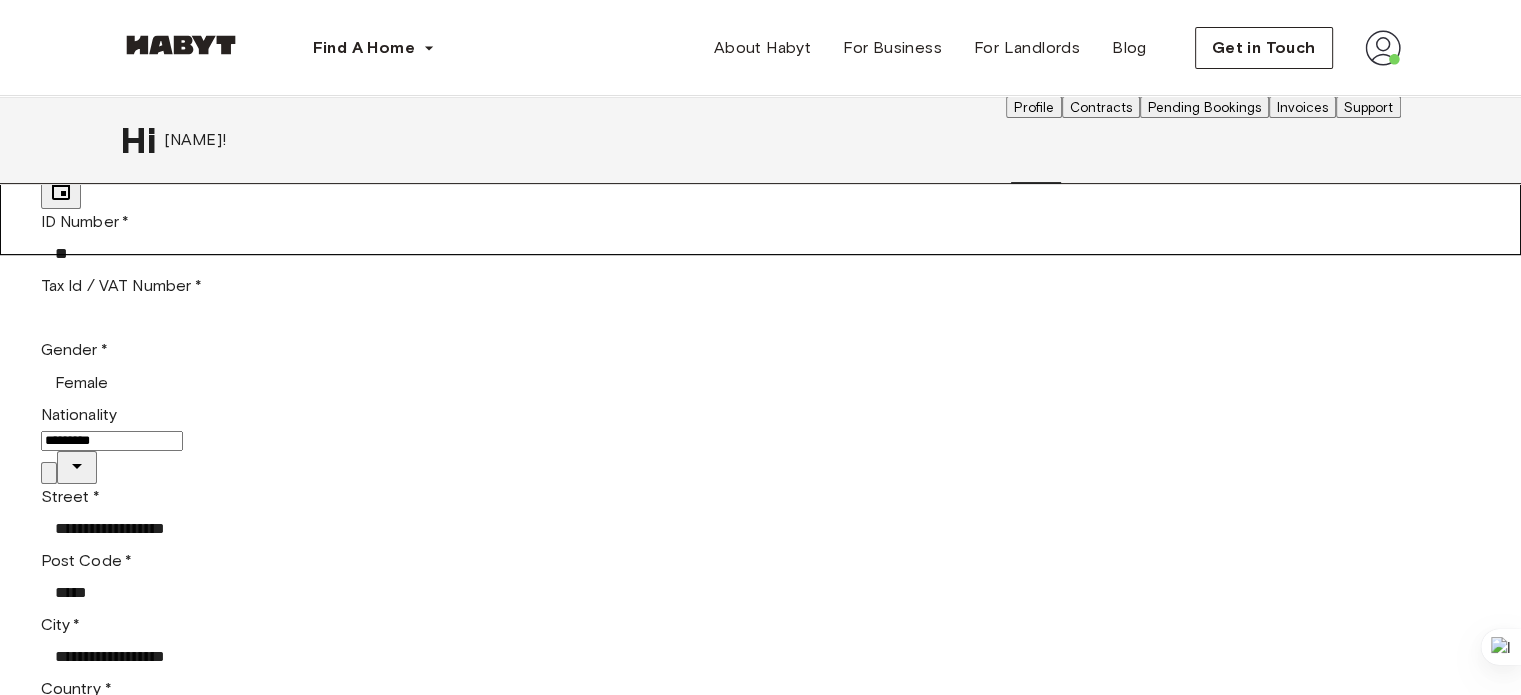 scroll, scrollTop: 0, scrollLeft: 0, axis: both 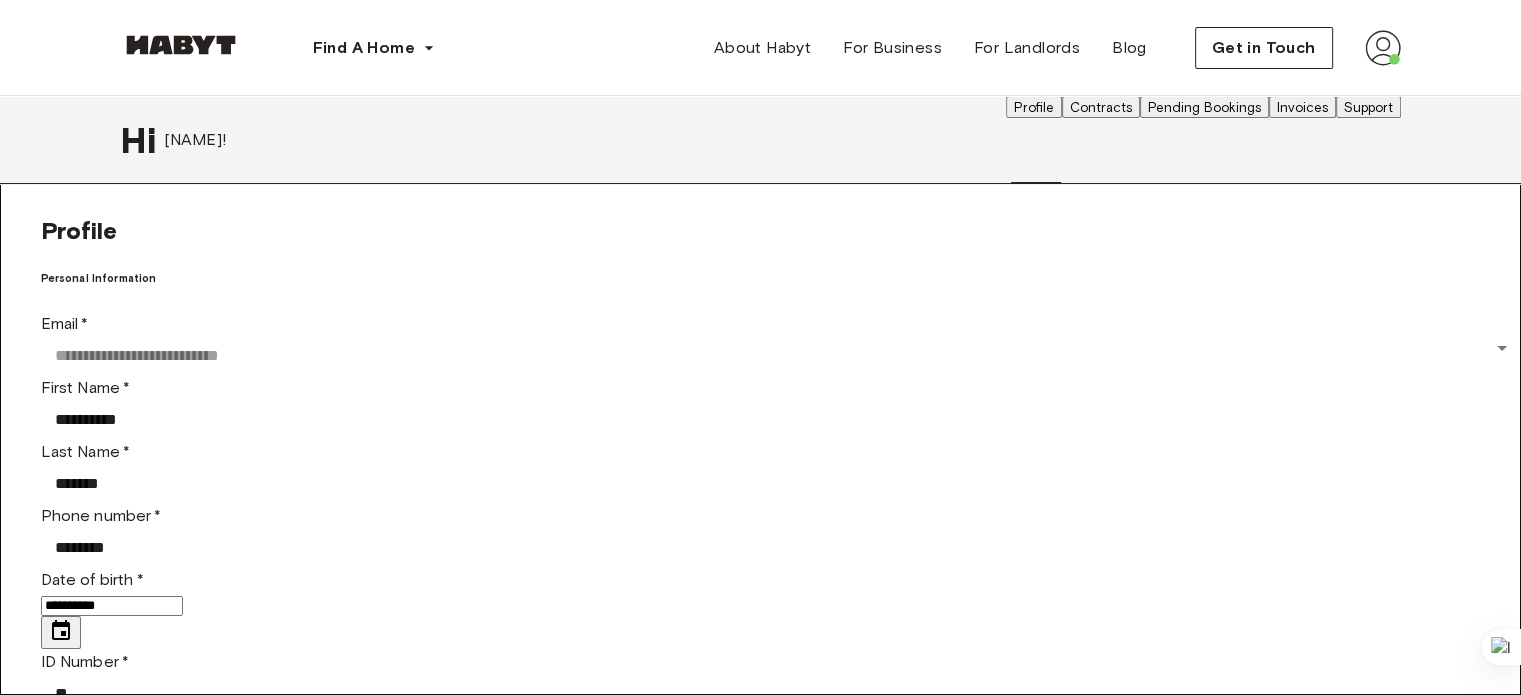 click on "Contracts" at bounding box center [1101, 107] 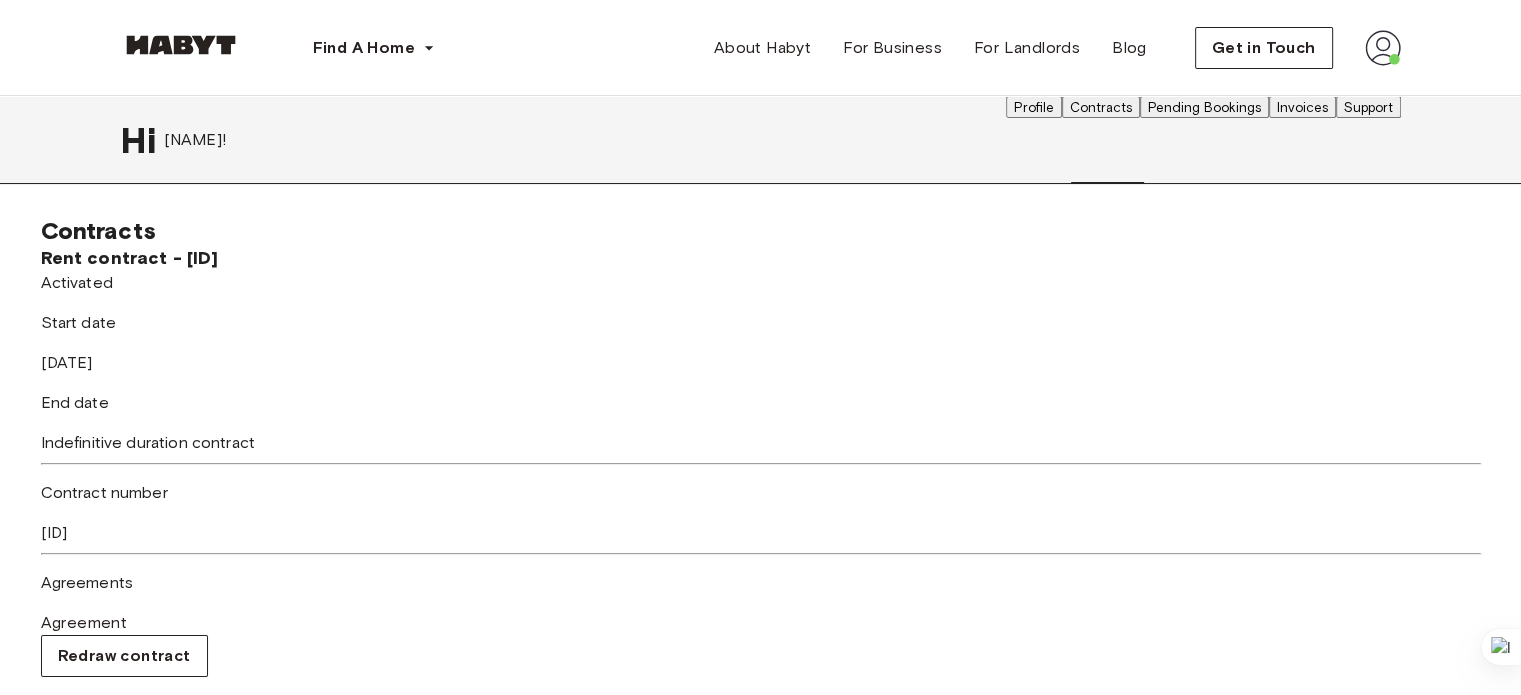 click on "Invoices" at bounding box center (1302, 107) 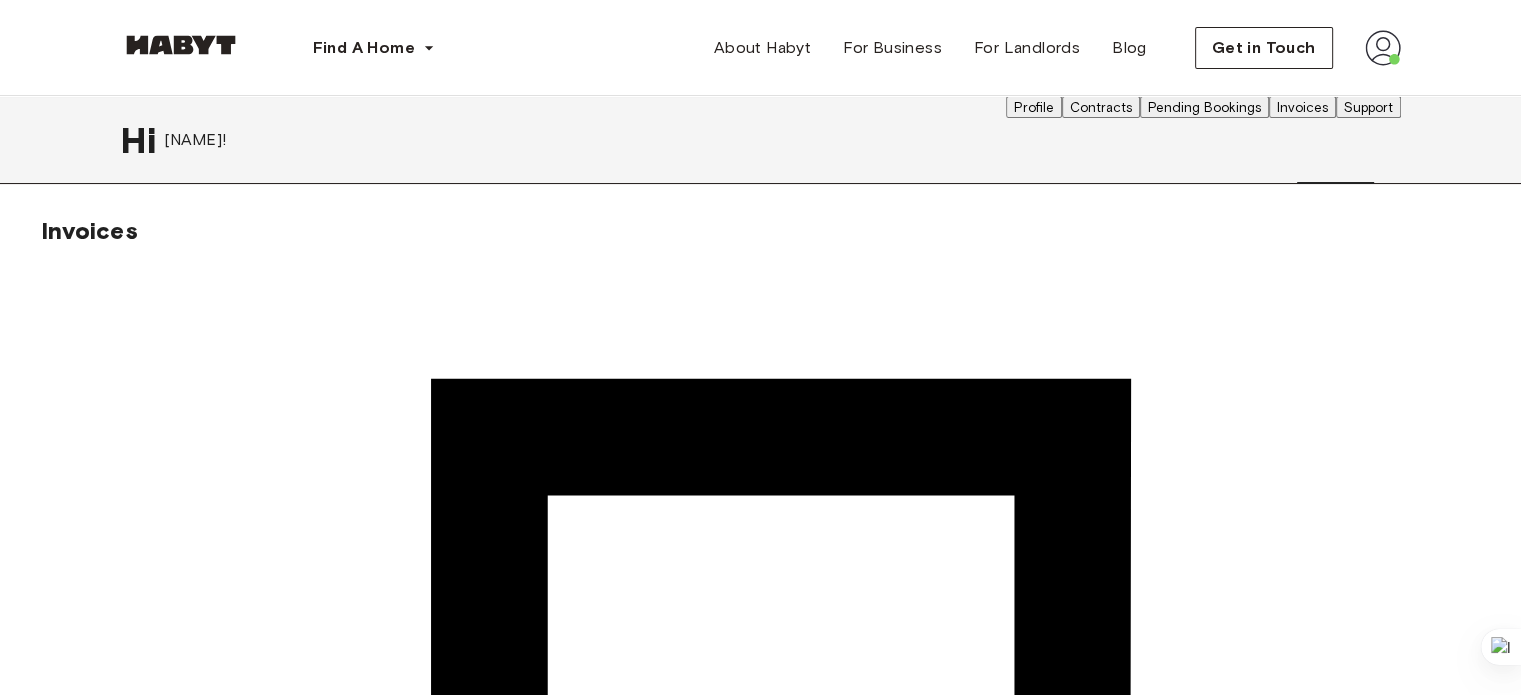 drag, startPoint x: 1396, startPoint y: 543, endPoint x: 1452, endPoint y: 606, distance: 84.29116 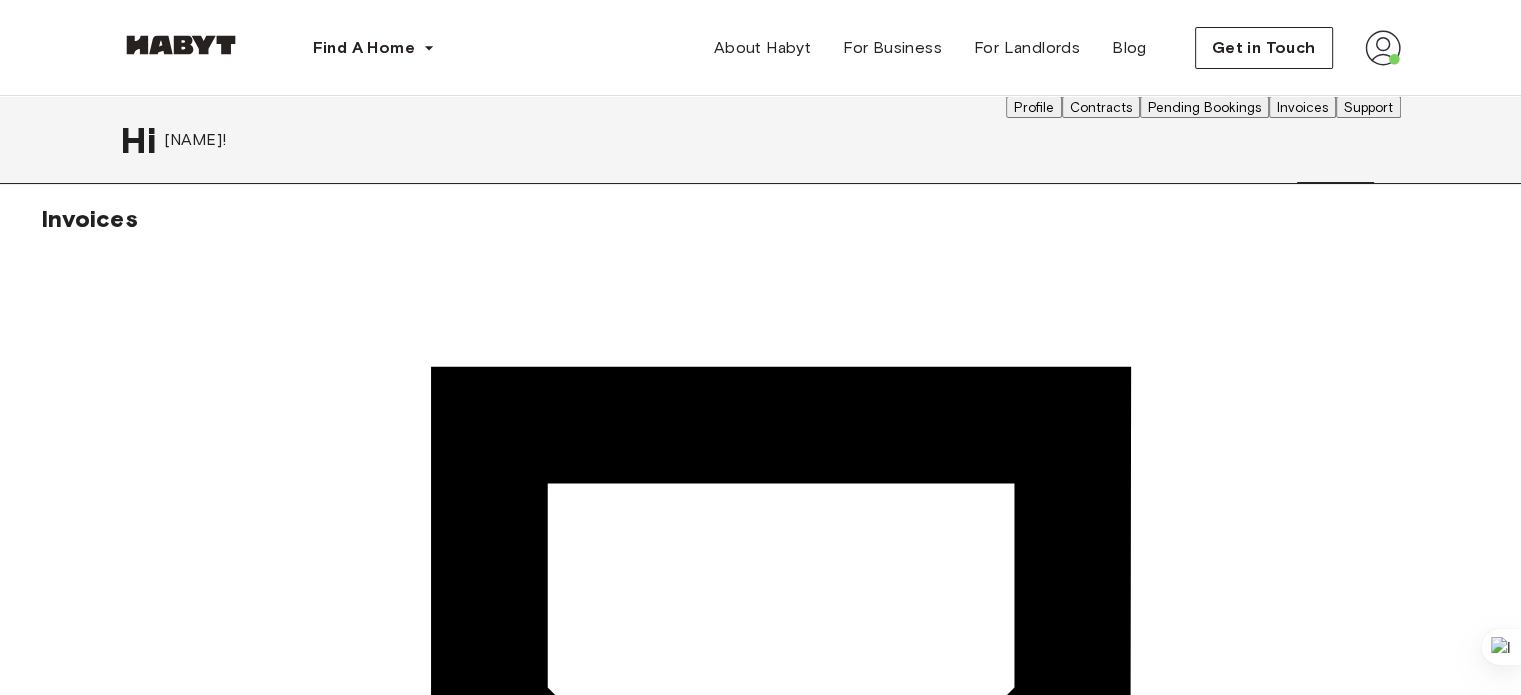 scroll, scrollTop: 0, scrollLeft: 0, axis: both 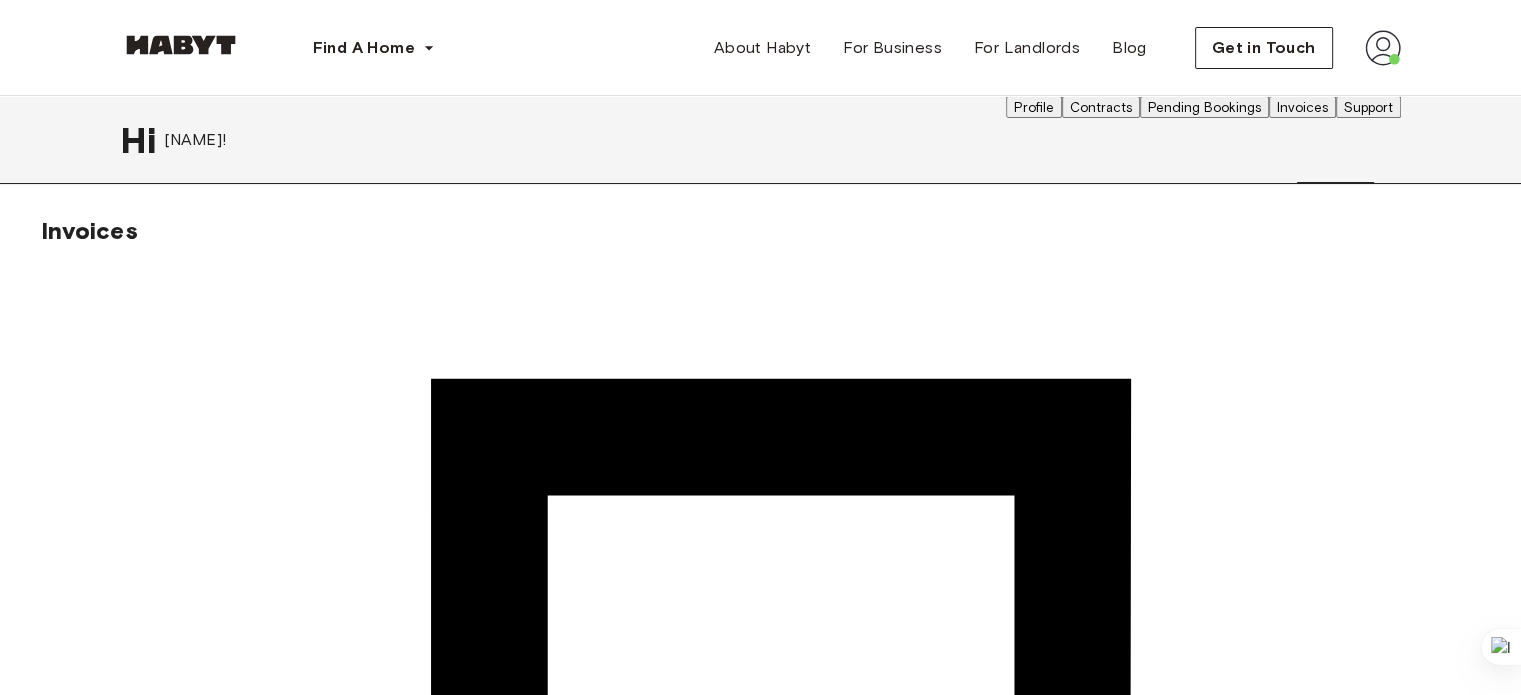 click on "Invoices" at bounding box center [1302, 107] 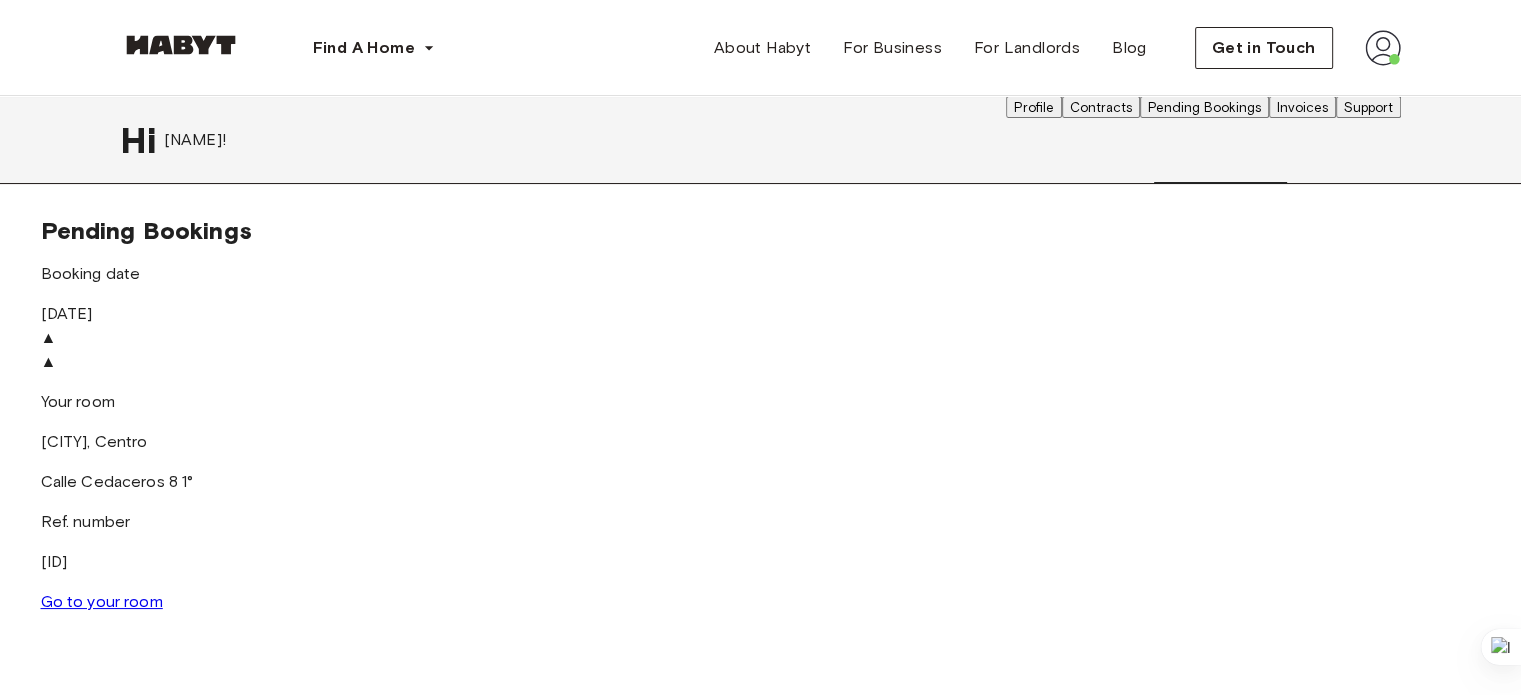 click on "Profile" at bounding box center [1034, 107] 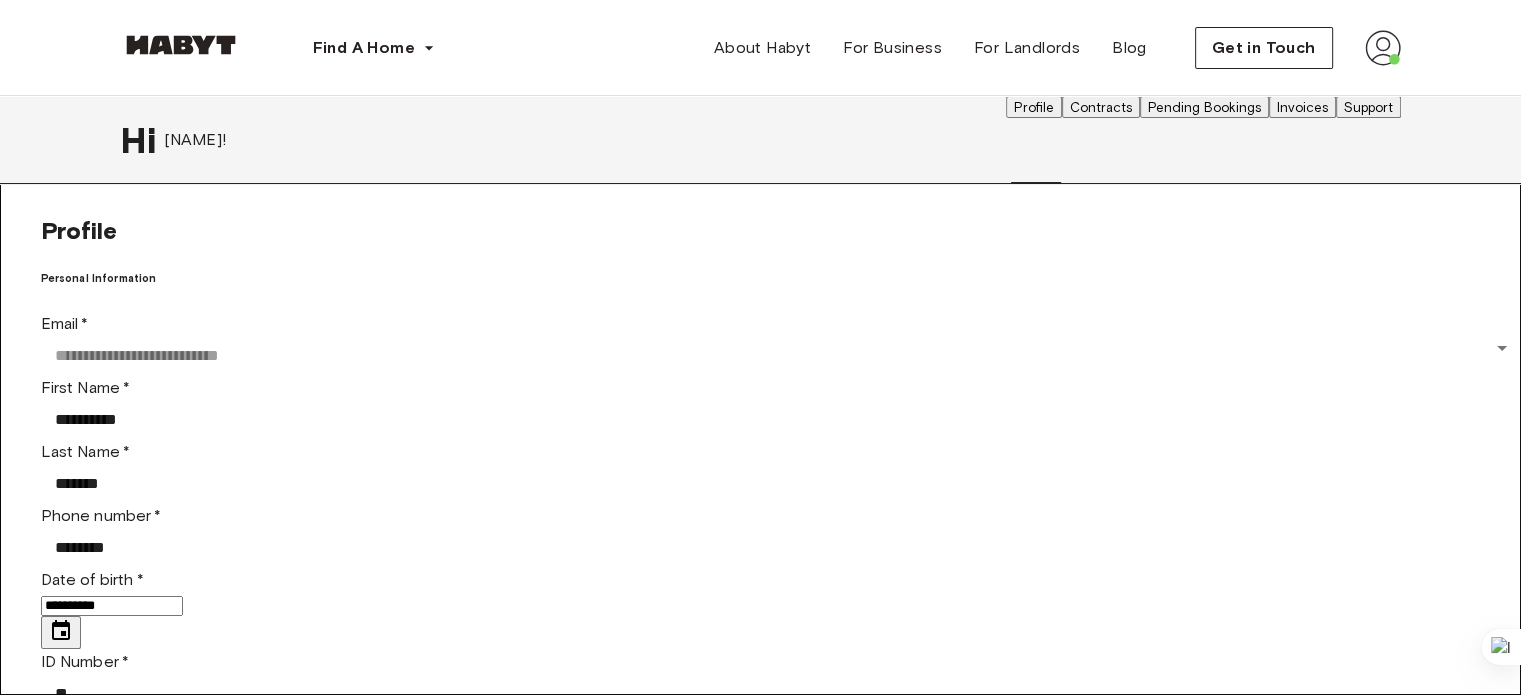 click on "Contracts" at bounding box center [1101, 107] 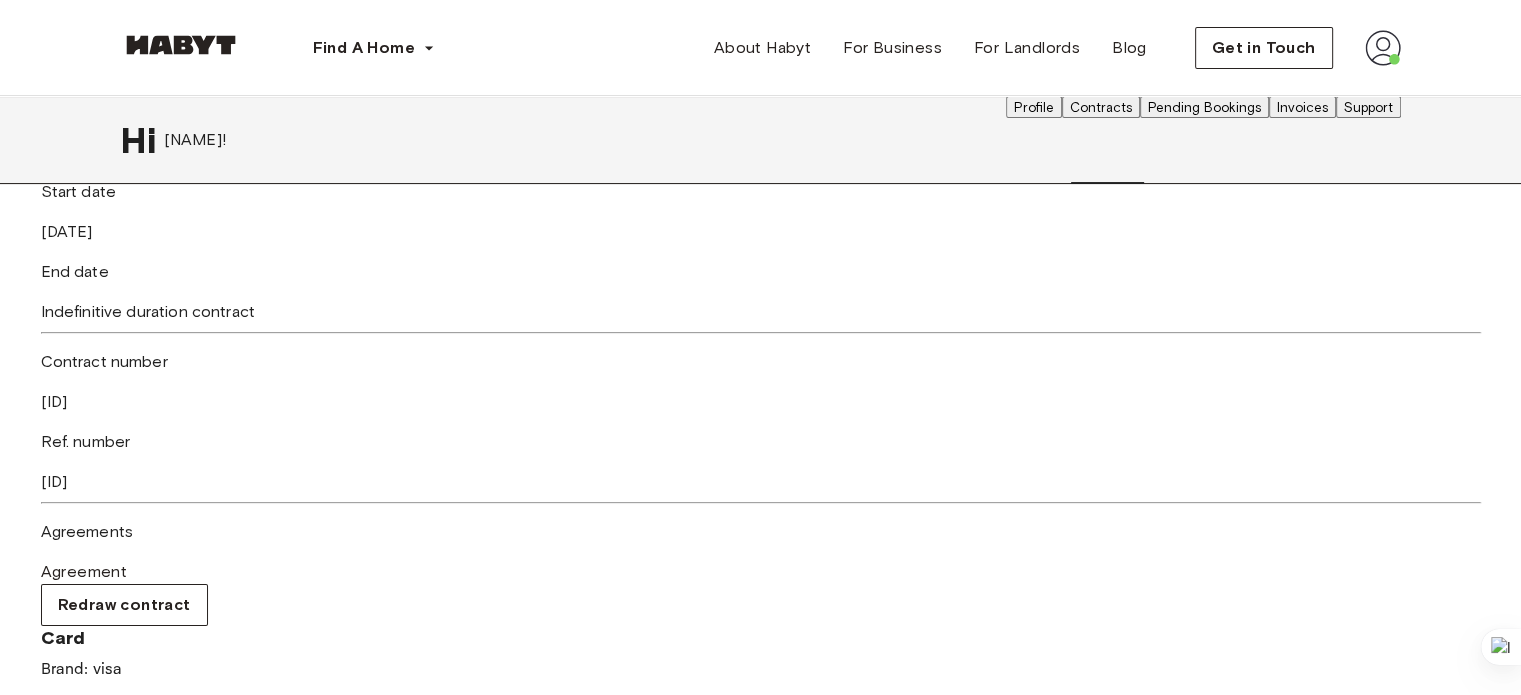 scroll, scrollTop: 176, scrollLeft: 0, axis: vertical 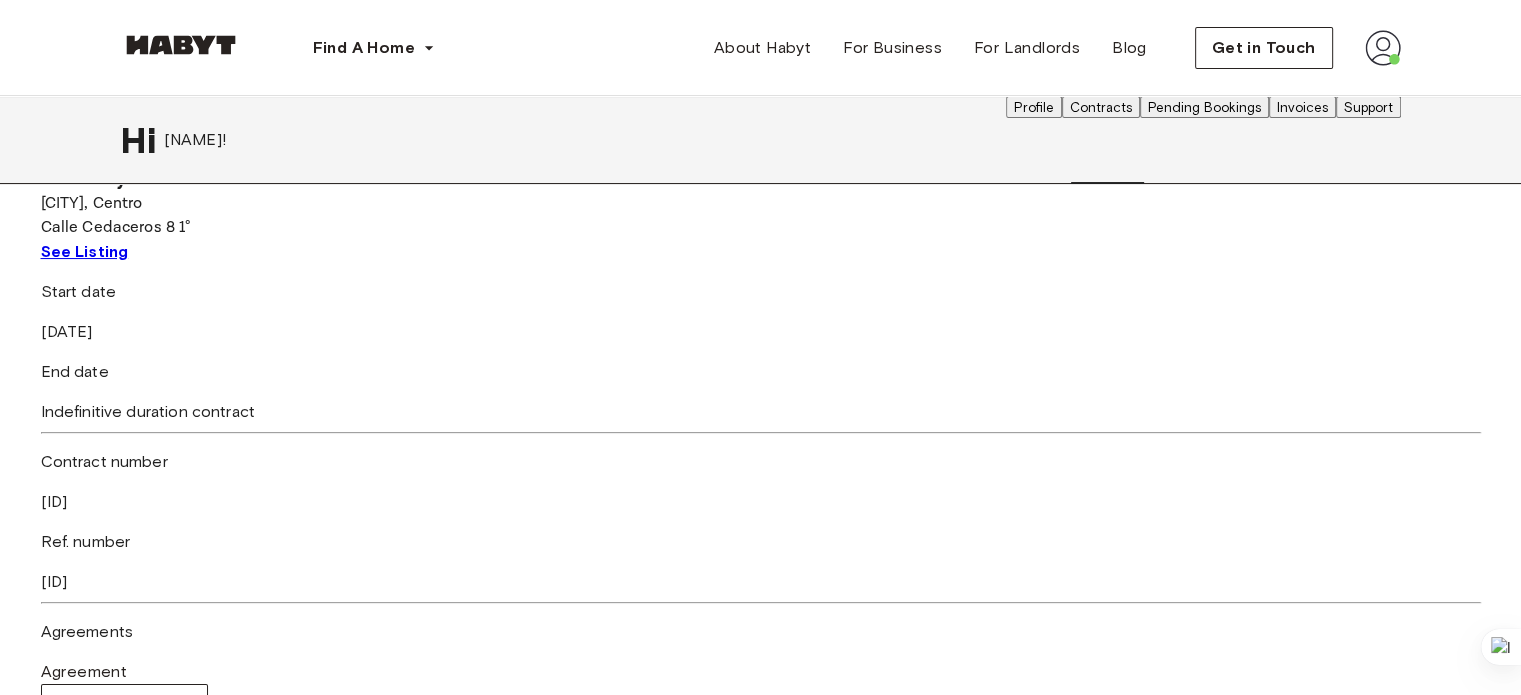 click on "Pending Bookings" at bounding box center [1204, 107] 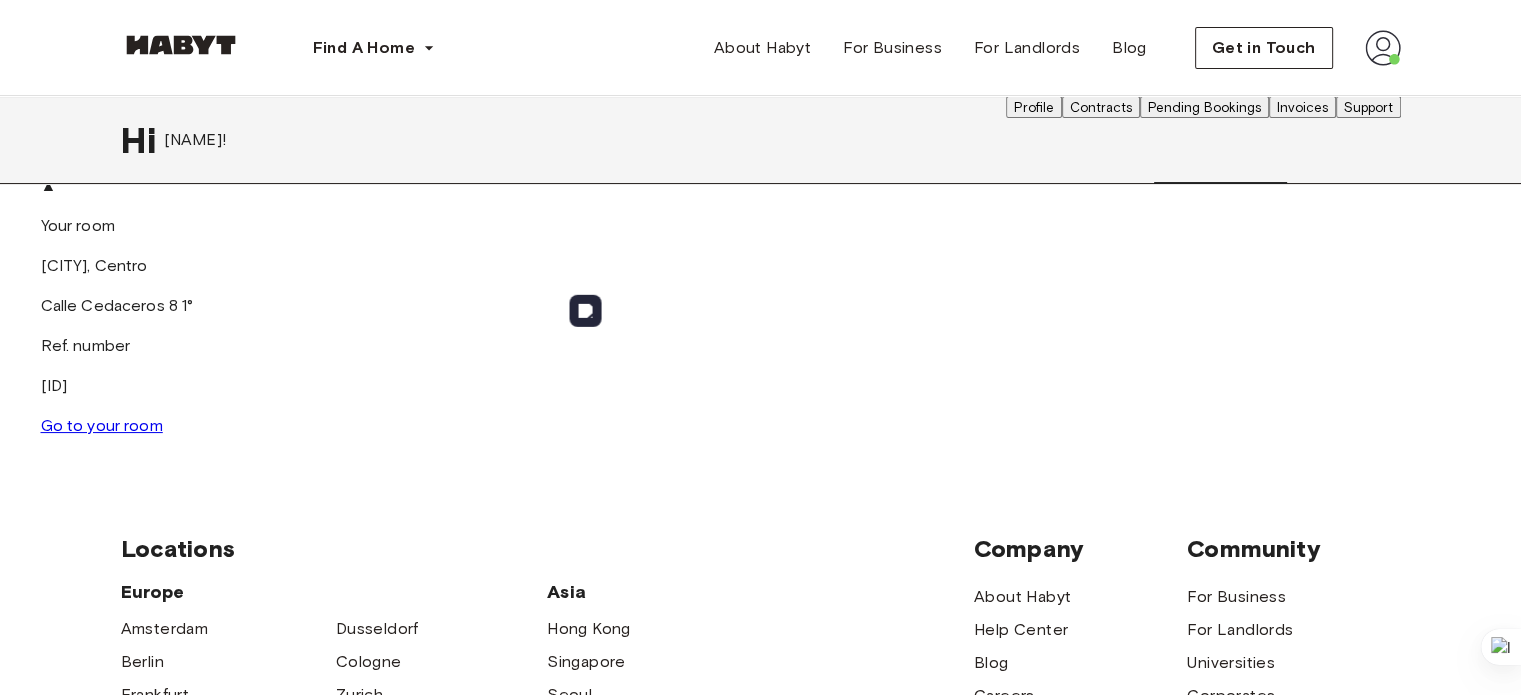 scroll, scrollTop: 0, scrollLeft: 0, axis: both 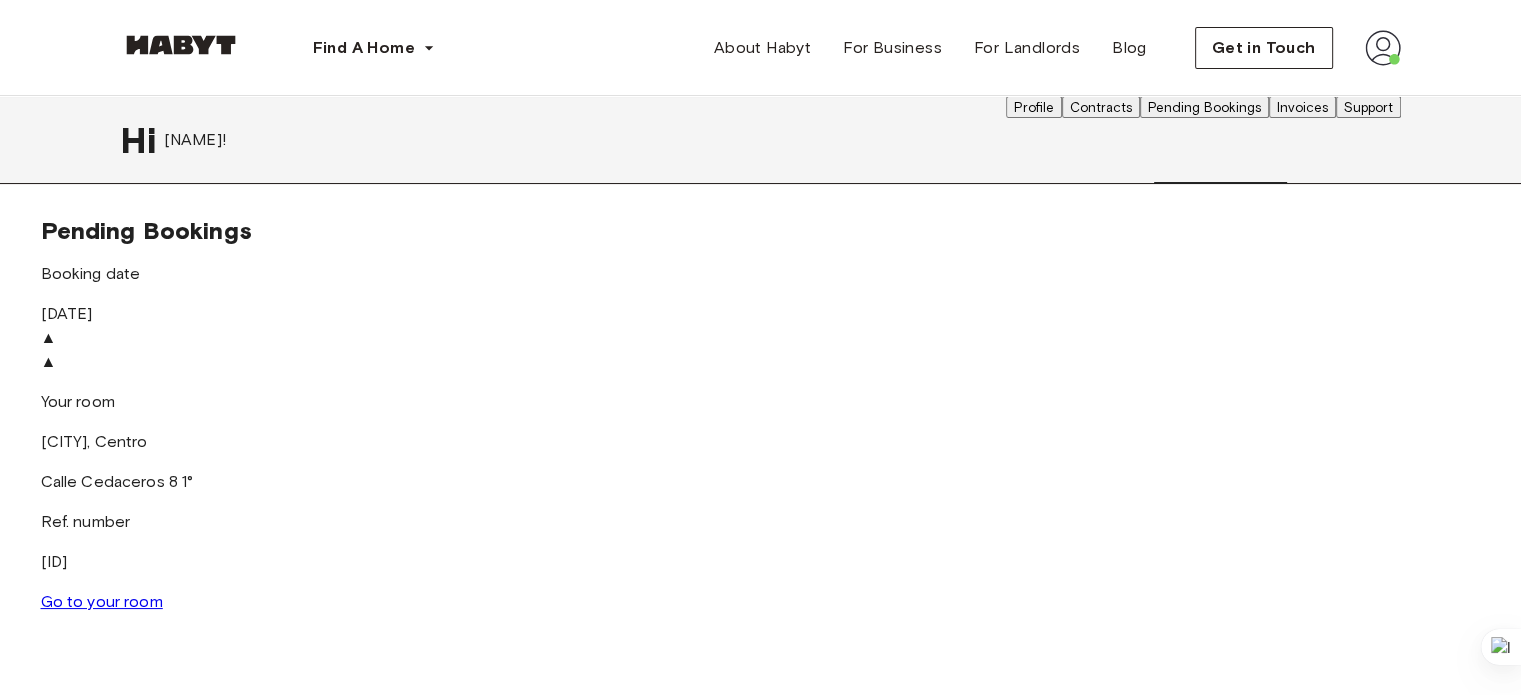 click on "Support" at bounding box center [1368, 107] 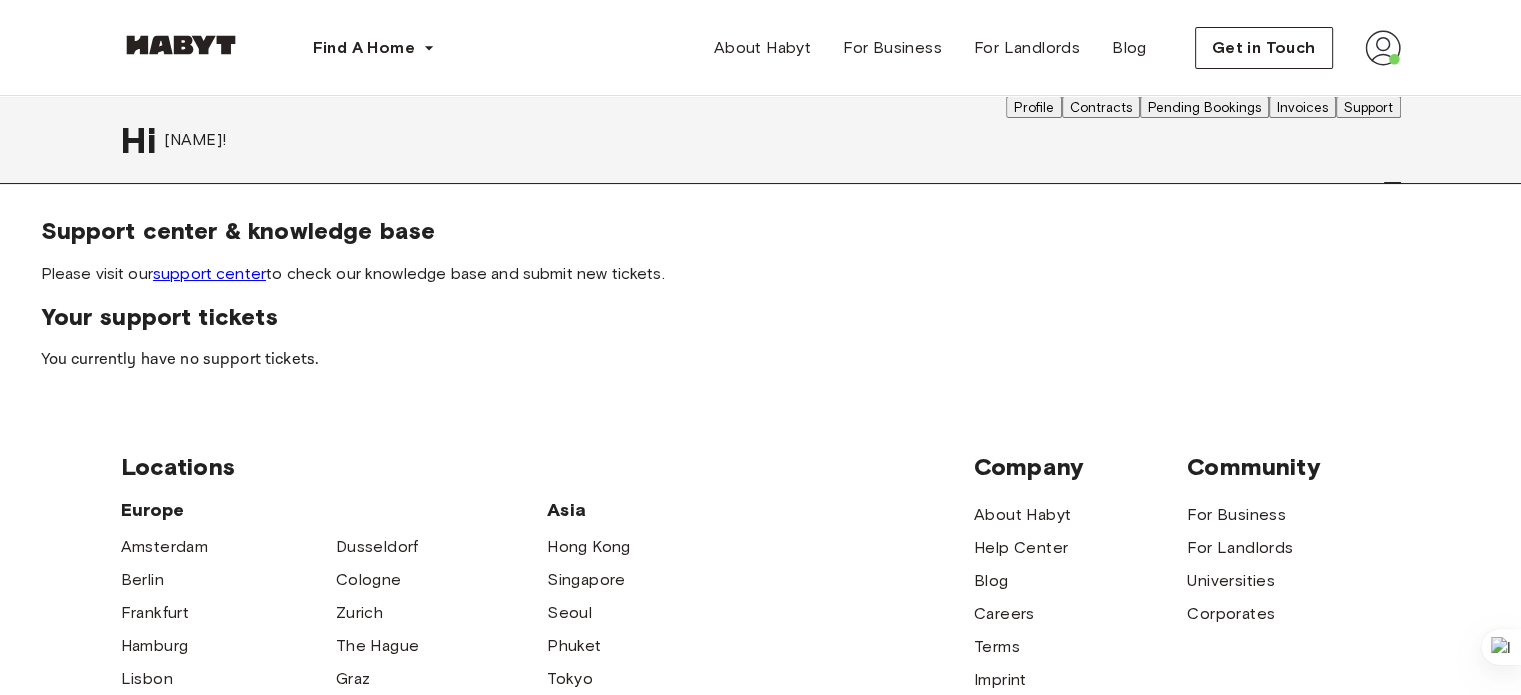 click on "Invoices" at bounding box center (1302, 107) 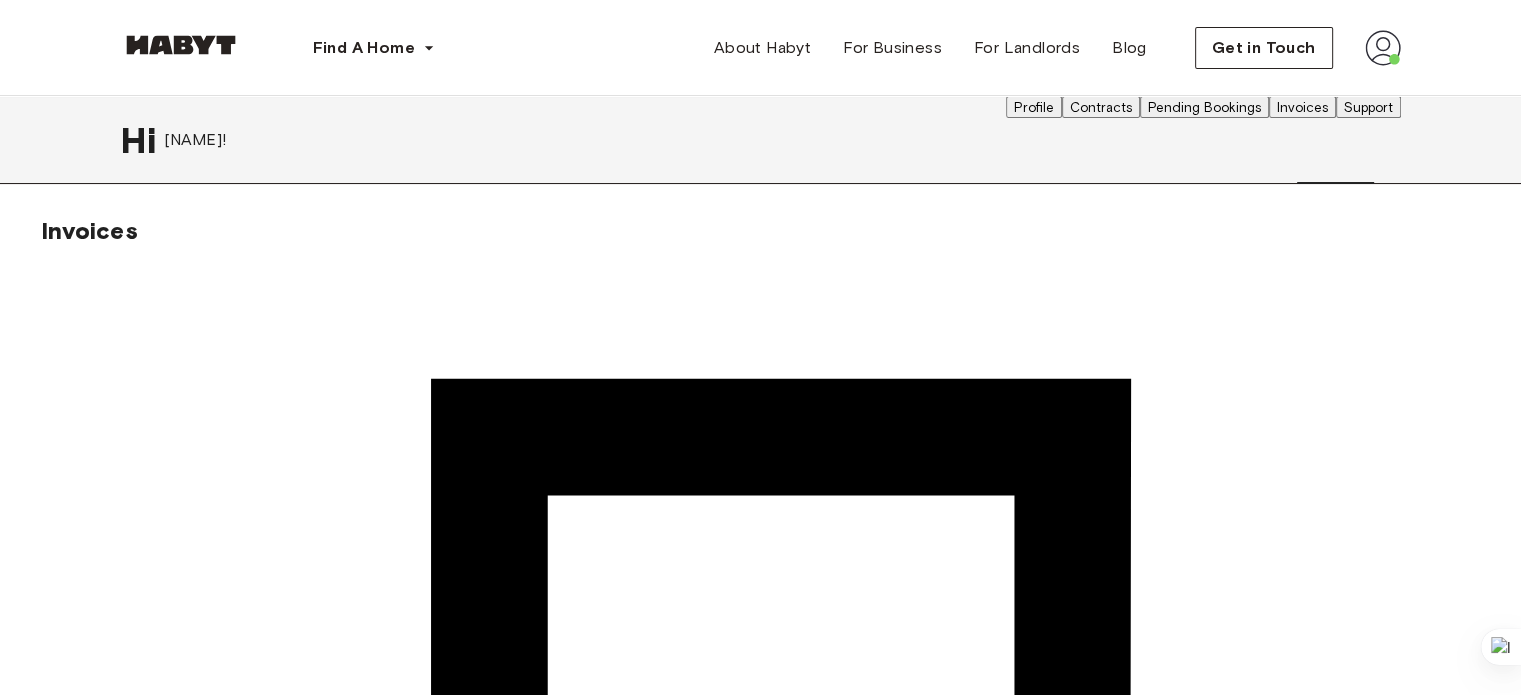 click on "Invoices [ID] [TRANSACTION_ID] [PRICE] [ID] [TRANSACTION_ID] [DATE] [PRICE] Upcoming Invoice [TRANSACTION_ID] [PRICE]" at bounding box center [760, 3956] 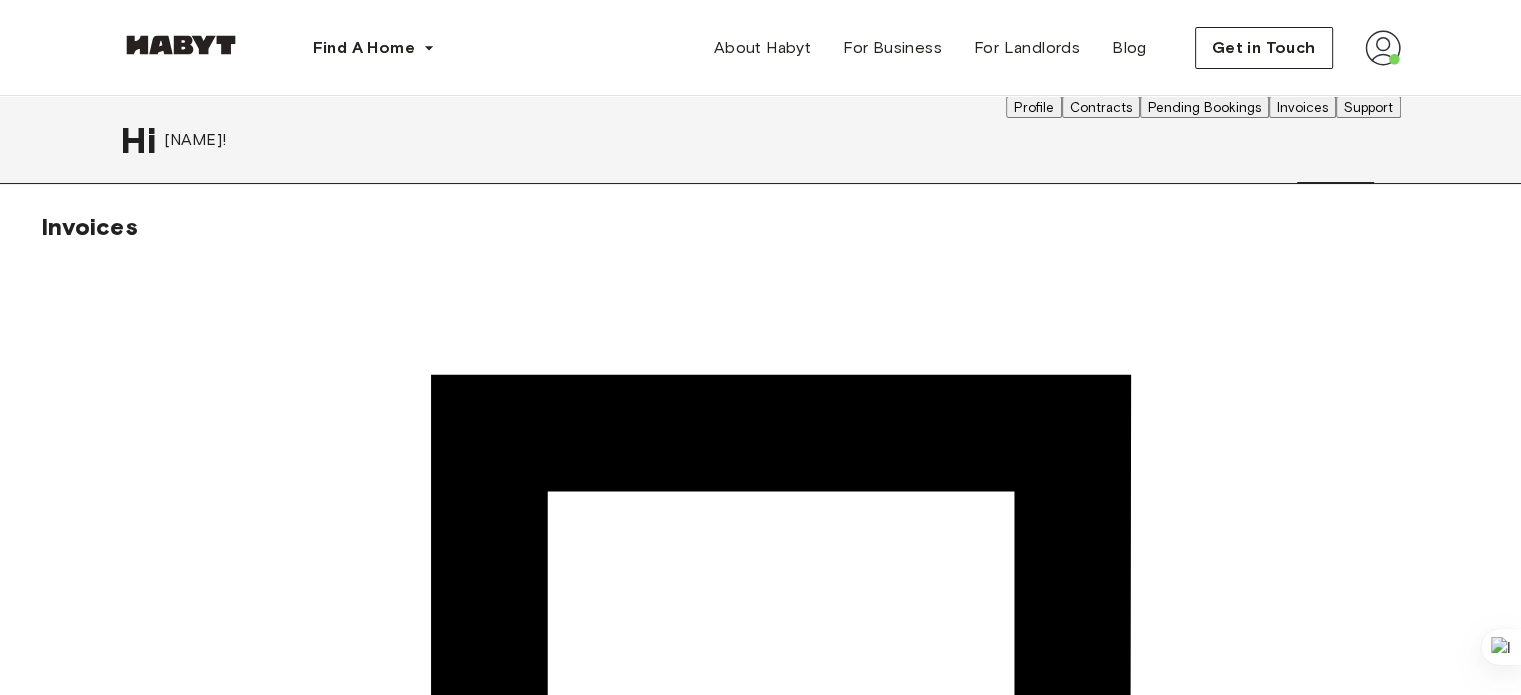 scroll, scrollTop: 0, scrollLeft: 0, axis: both 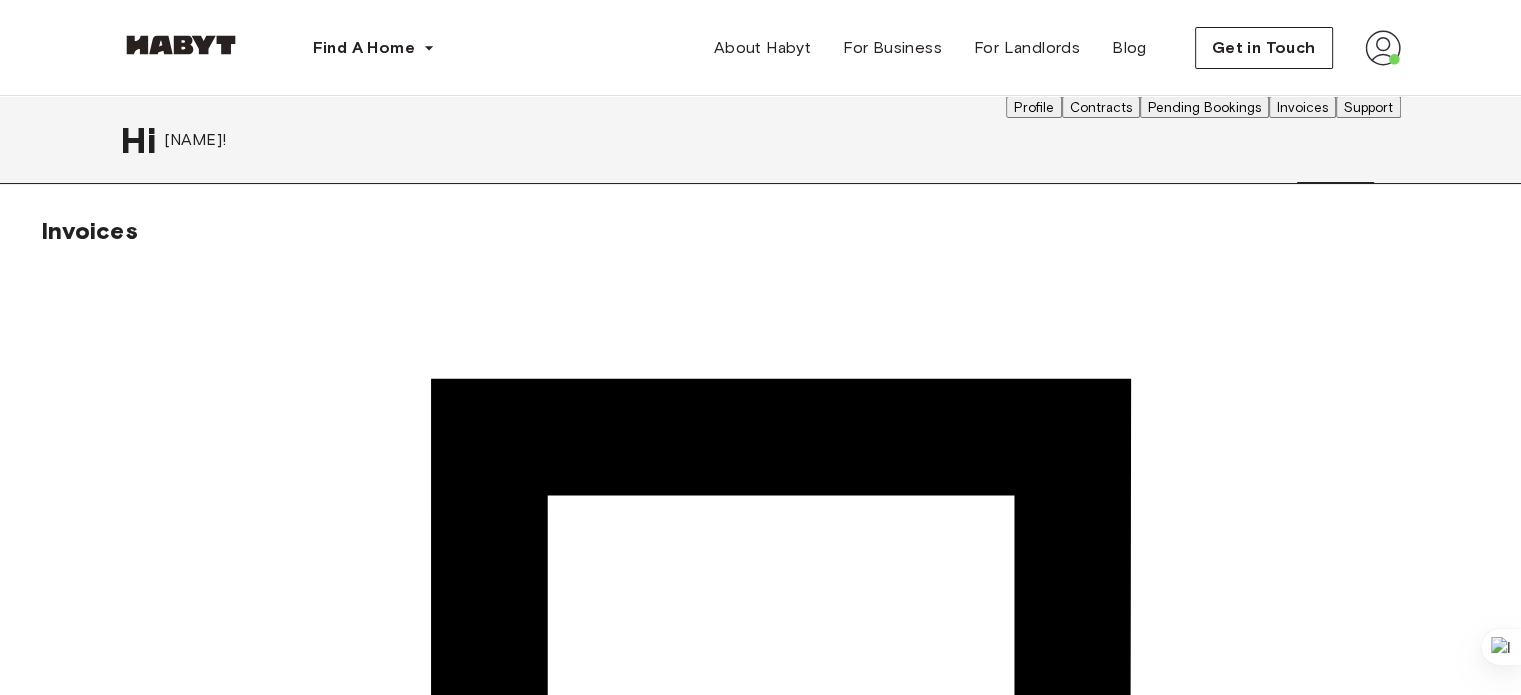 click on "Invoices [ID] [TRANSACTION_ID] [PRICE] [ID] [TRANSACTION_ID] [DATE] [PRICE] Upcoming Invoice [TRANSACTION_ID] [PRICE]" at bounding box center (761, 3948) 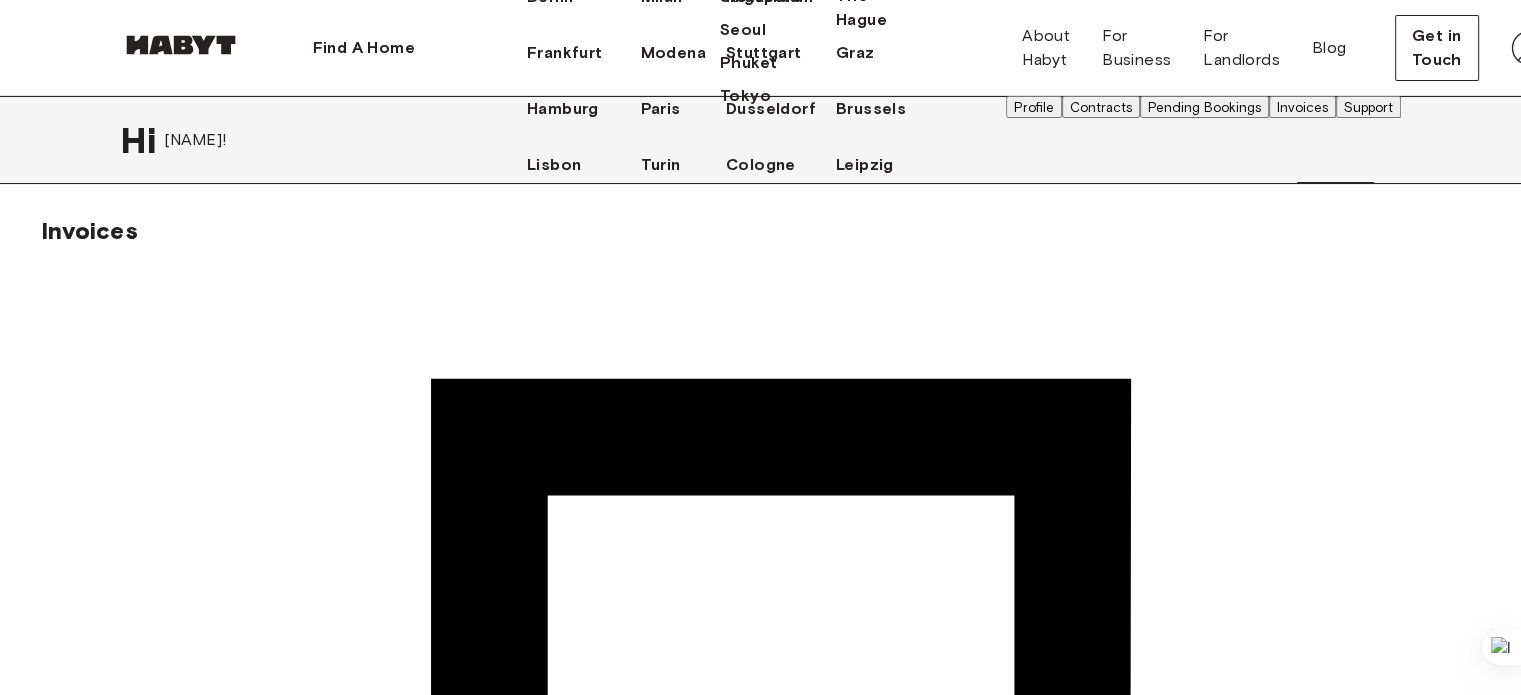 click on "Madrid" at bounding box center [672, -59] 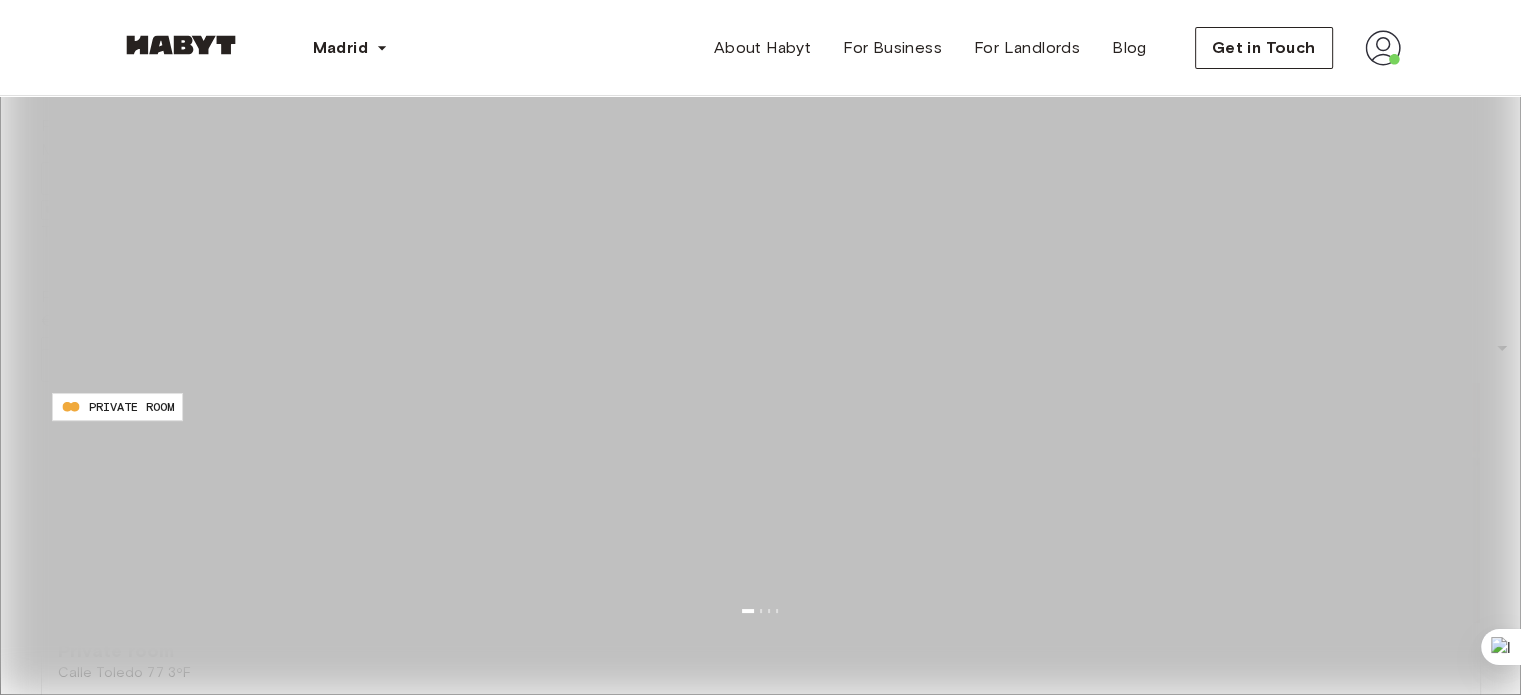 click on "Private rooms and apartments for rent in [CITY] Move-In ​ ******** Move-In Type of Stay All types of stay Type of Stay Price ​ € Price Filters [ID] PRIVATE ROOM Private room [STREET] [NUMBER] [FLOOR] [SQM] . [BEDROOM_COUNT] bedrooms [FLOOR] Floor From  [DATE] €[PRICE] €[PRICE] monthly [ID] PRIVATE ROOM Private room [STREET] [NUMBER] [FLOOR] [SQM] . [BEDROOM_COUNT] bedrooms [FLOOR] Floor From  [DATE] €[PRICE] €[PRICE] monthly [ID] PRIVATE APARTMENT 1 bedroom apartment [STREET] [NUMBER] [FLOOR] [SQM] . [BEDROOM_COUNT] bedrooms [FLOOR] Floor From  [DATE] €[PRICE] €[PRICE] monthly [ID] PRIVATE ROOM Private room [STREET] [NUMBER] [FLOOR] [SQM] . [BEDROOM_COUNT] bedrooms [FLOOR] Floor From  [DATE] €[PRICE] €[PRICE] monthly [ID] PRIVATE ROOM Private room [STREET] [NUMBER] [FLOOR] [SQM] . [BEDROOM_COUNT] bedrooms [FLOOR] Floor From  [DATE] €[PRICE] €[PRICE] monthly [ID] STUDIO Studio [STREET] [NUMBER], [POSTAL_CODE], [DISTRICT] [SQM] . [BEDROOM_COUNT] bedrooms [FLOOR] Floor From  [DATE] €[PRICE] monthly [ID] PRIVATE APARTMENT 1 bedroom apartment" at bounding box center [760, 5888] 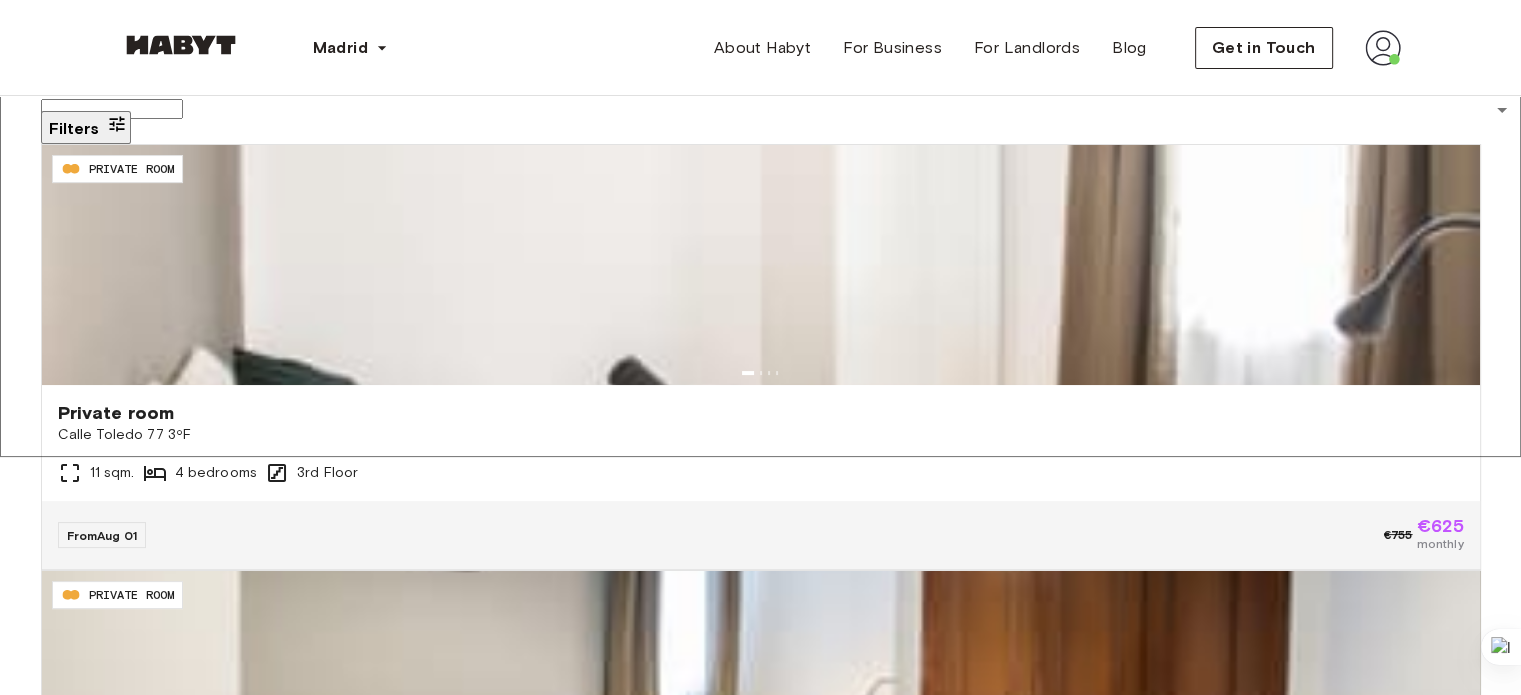 scroll, scrollTop: 179, scrollLeft: 0, axis: vertical 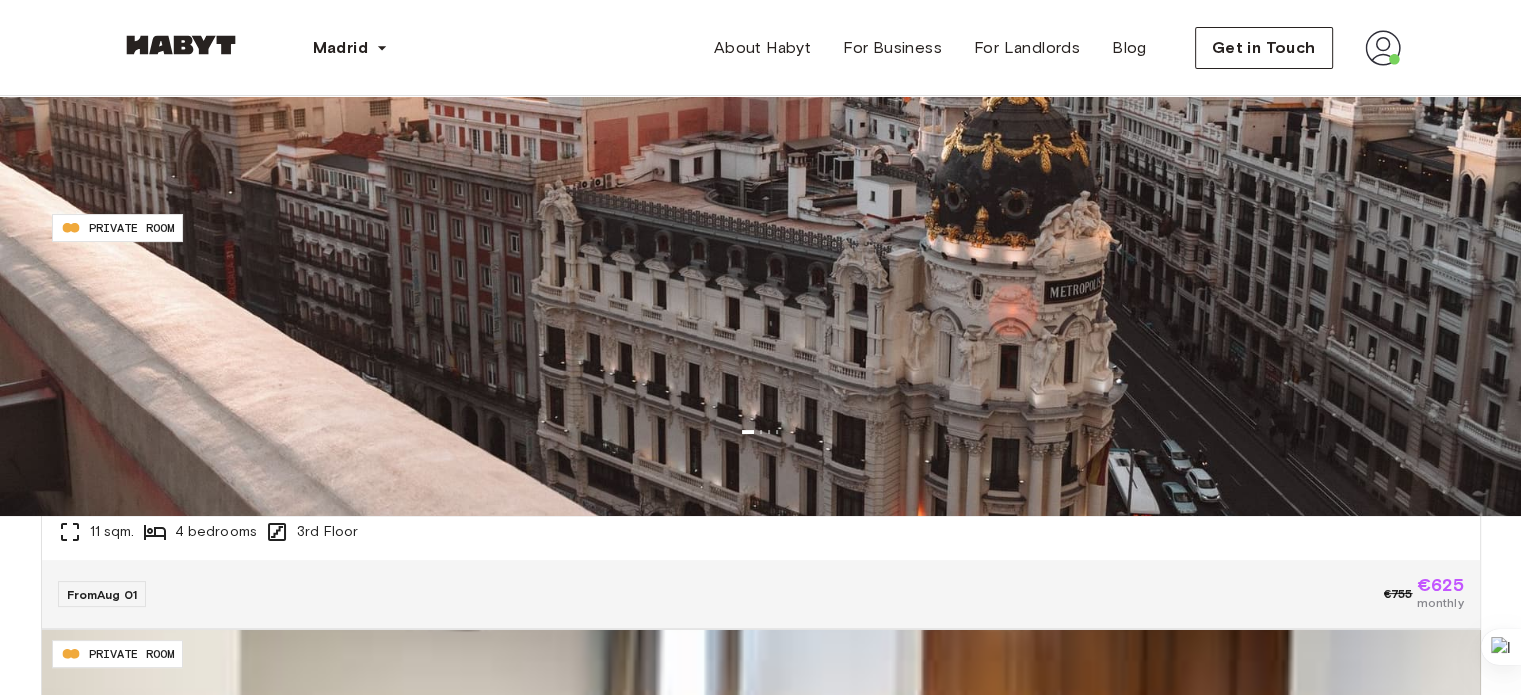 click on "1 listing" at bounding box center [135, 9085] 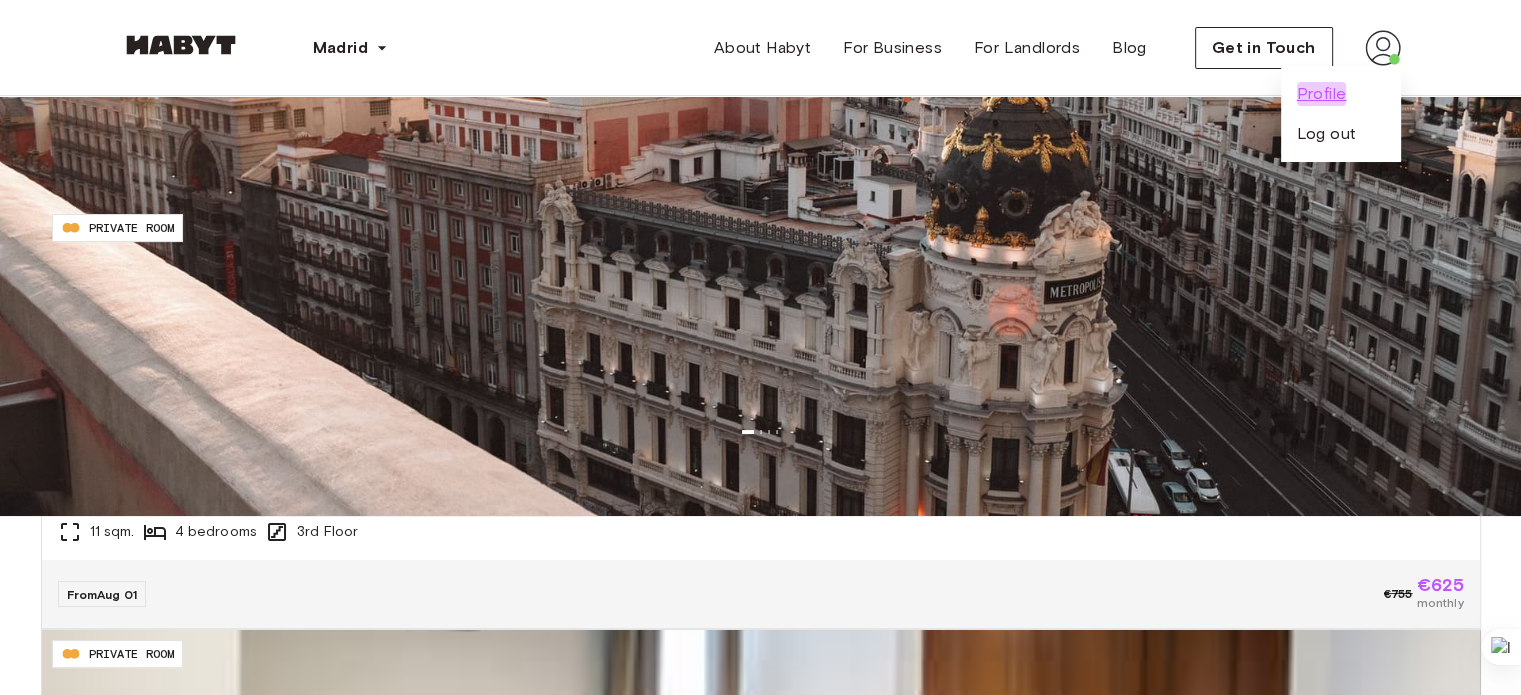 click on "Profile" at bounding box center (1322, 94) 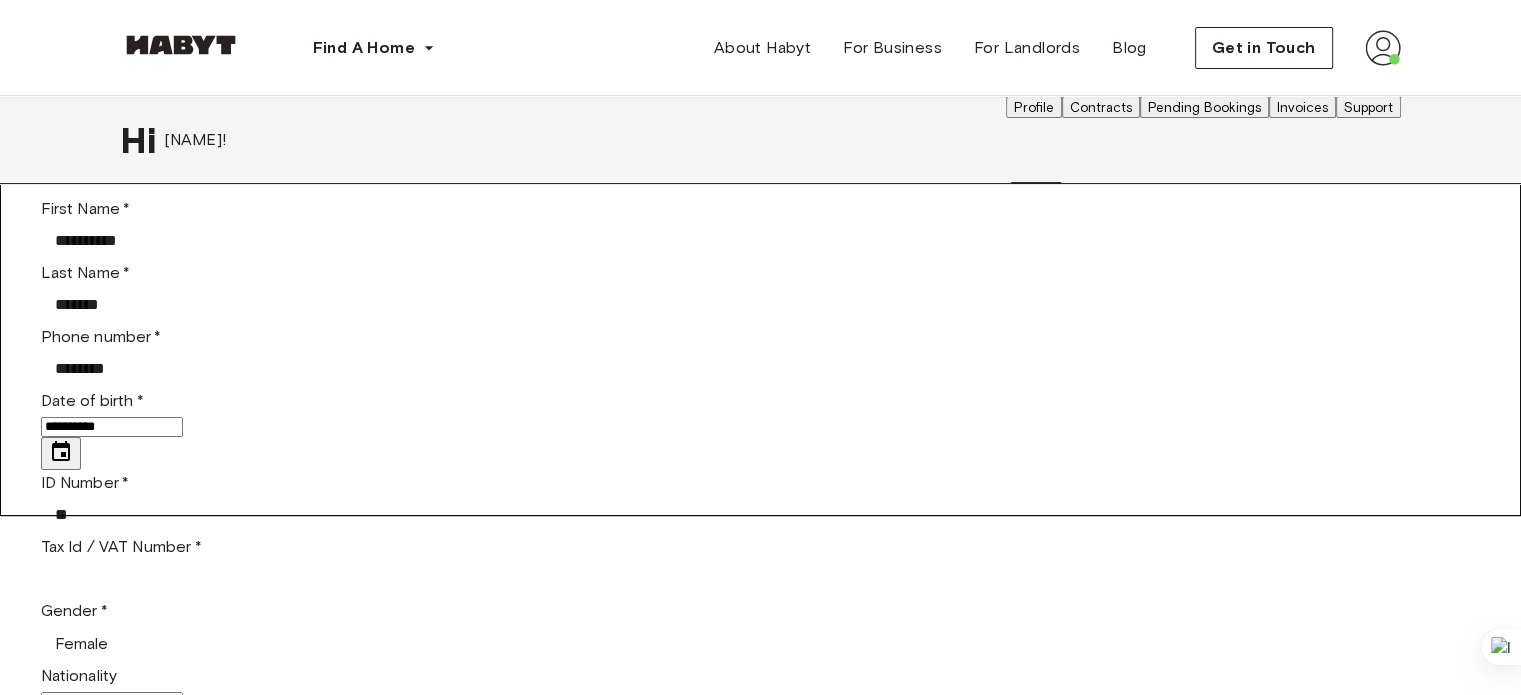 scroll, scrollTop: 0, scrollLeft: 0, axis: both 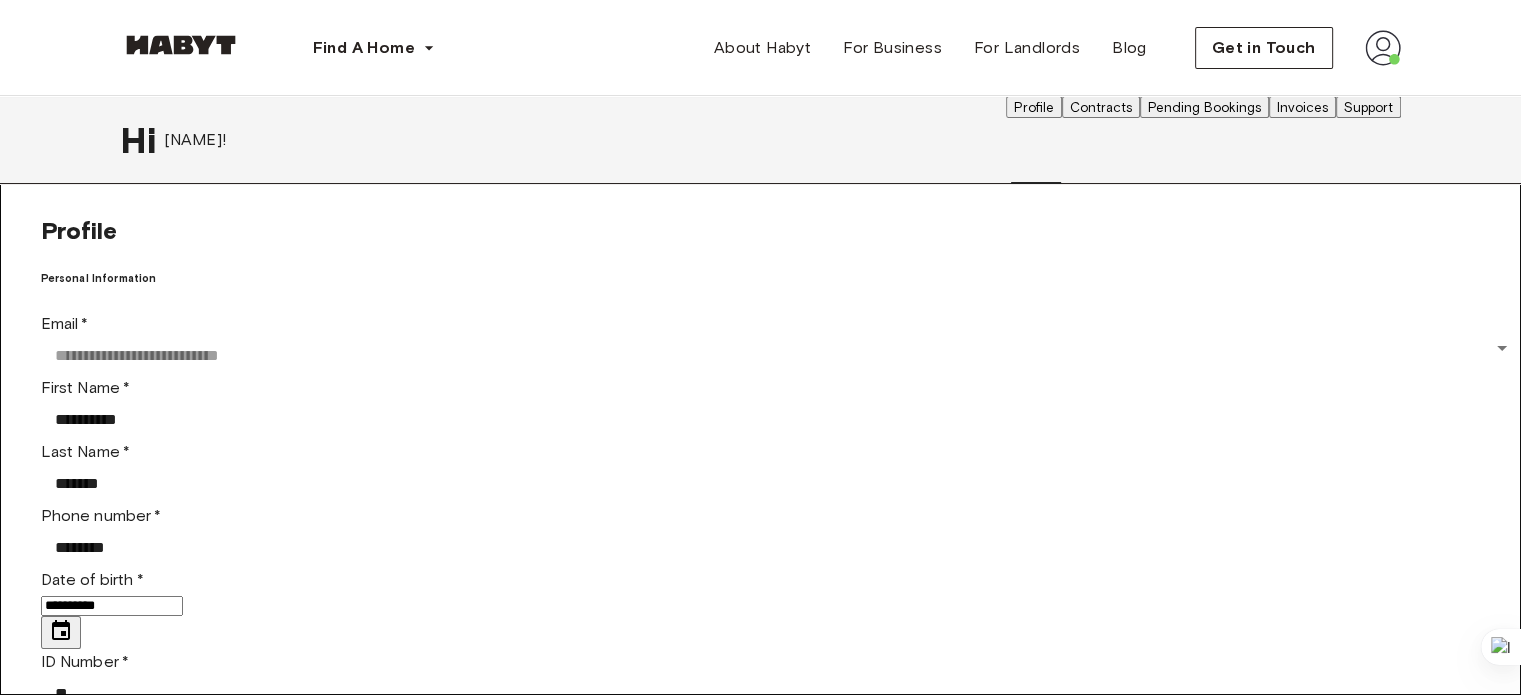 click on "Pending Bookings" at bounding box center (1204, 107) 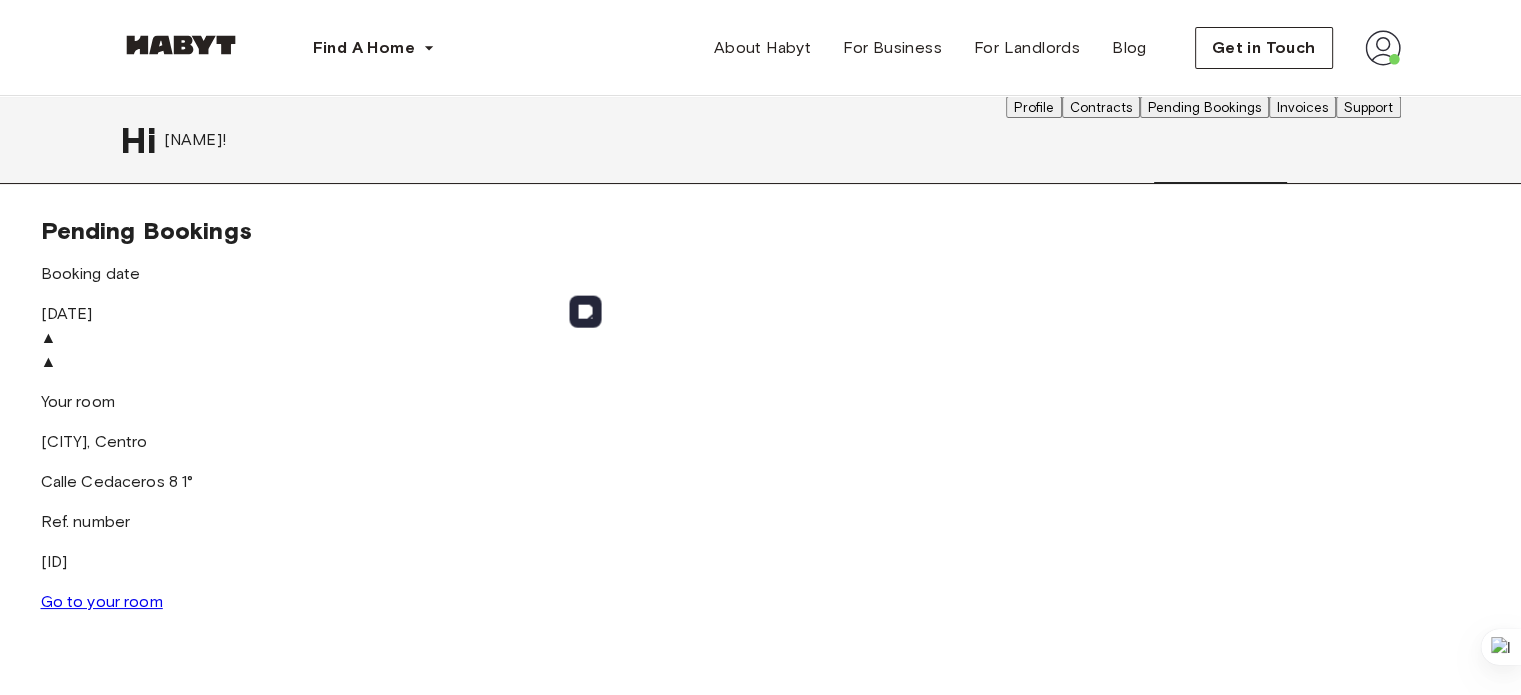 click on "▲" at bounding box center [761, 362] 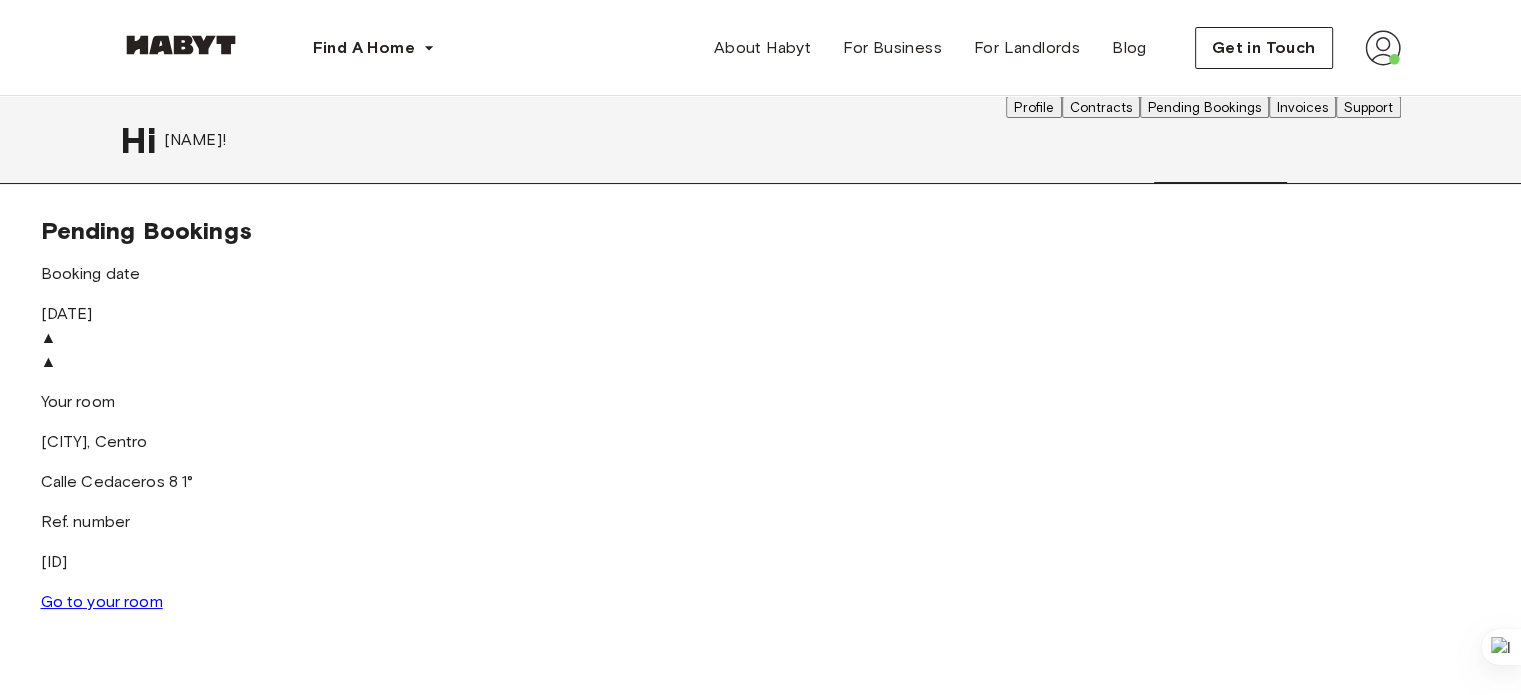 click on "▲" at bounding box center [761, 362] 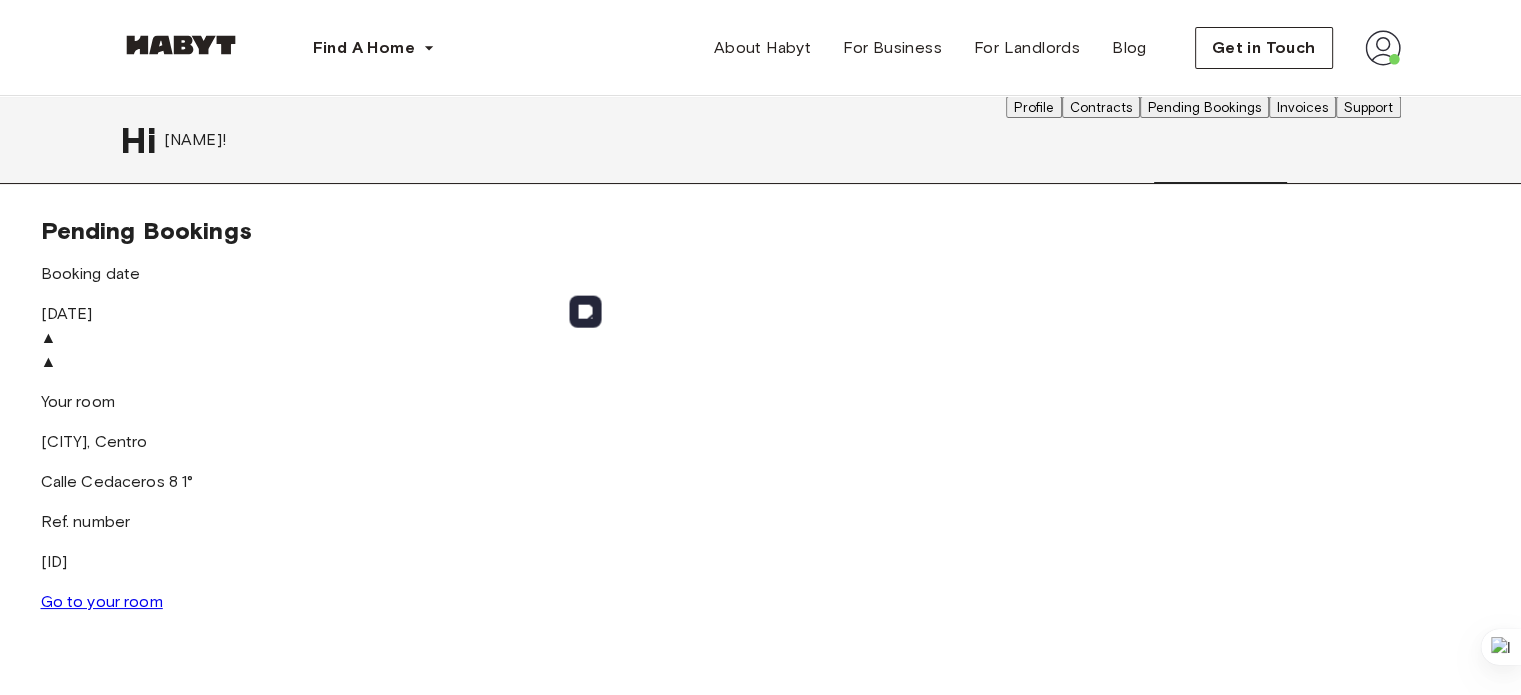 click at bounding box center (-3559, 326) 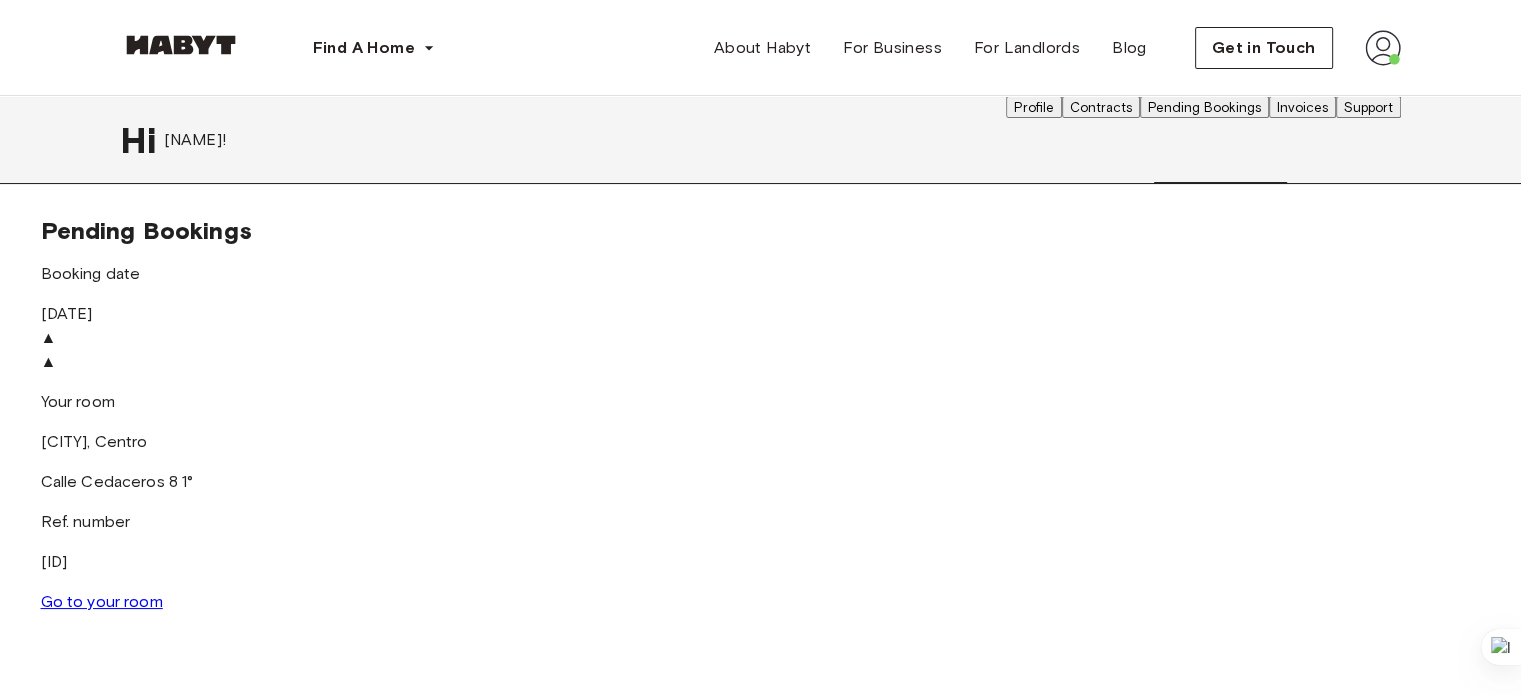 click on "▲" at bounding box center (761, 362) 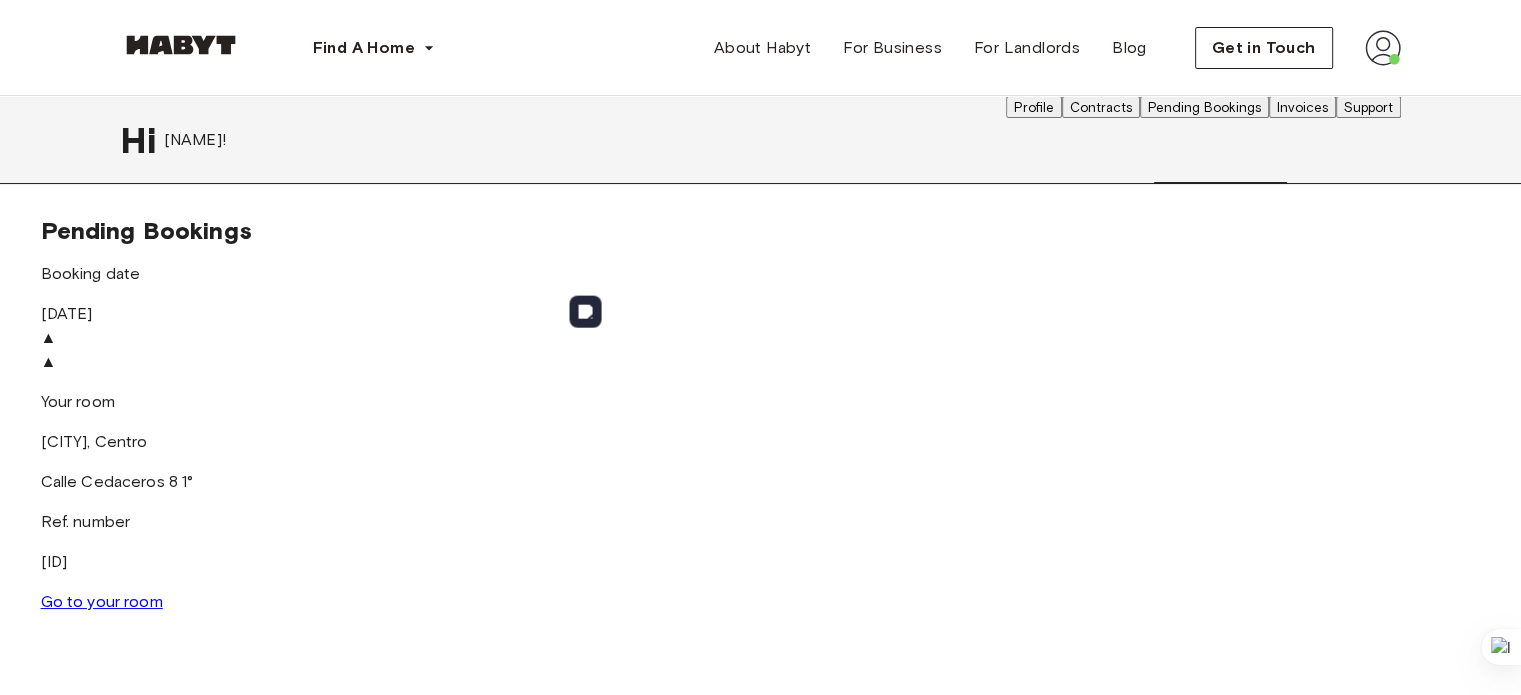 click on "▲" at bounding box center [761, 338] 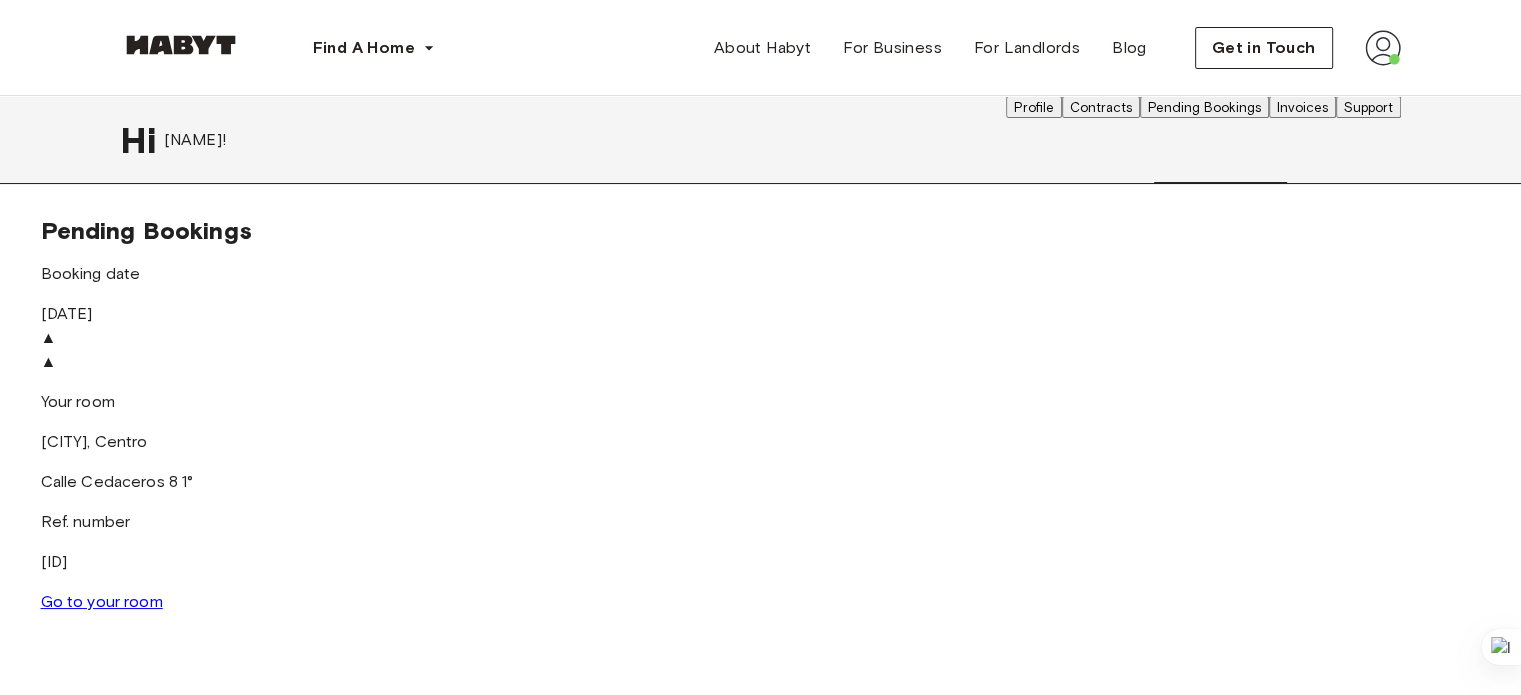 click on "▲" at bounding box center [761, 338] 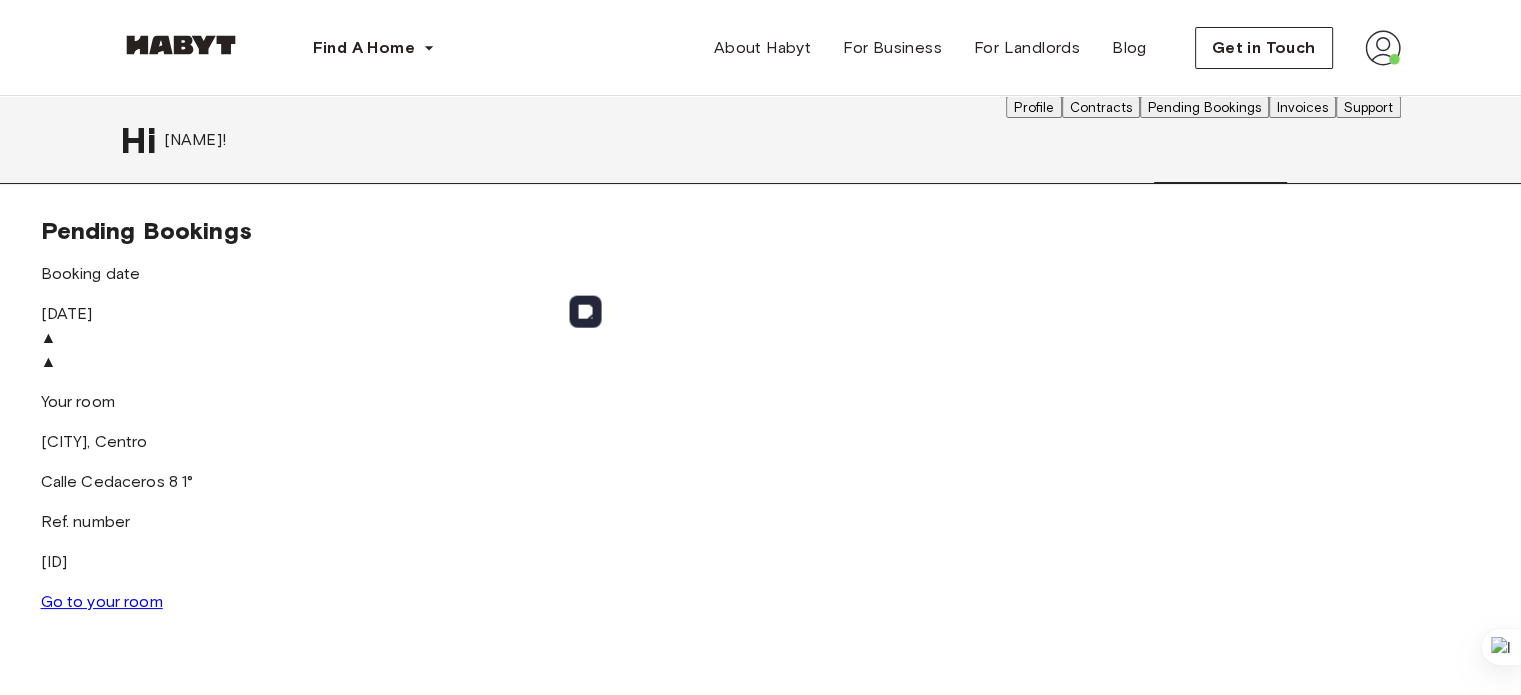 click on "▲" at bounding box center [761, 362] 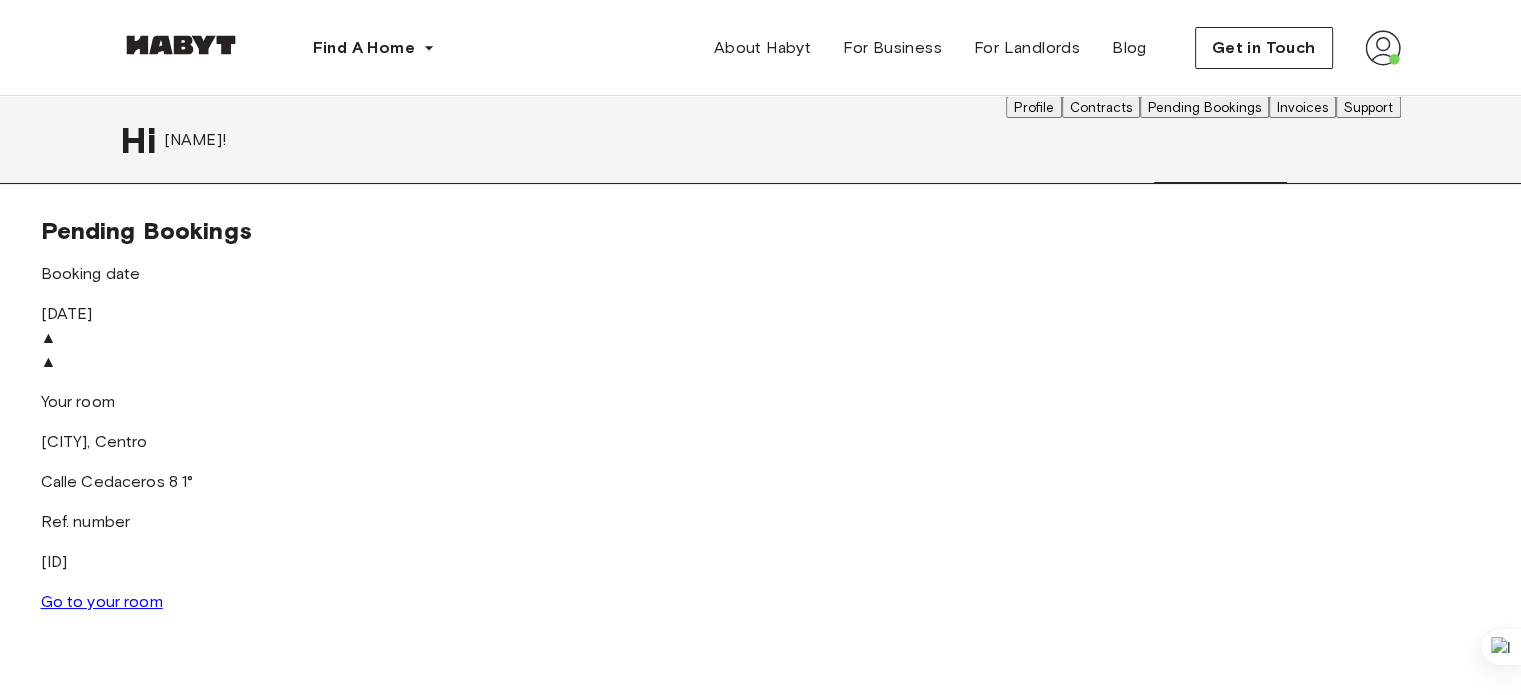 click on "▲" at bounding box center (761, 362) 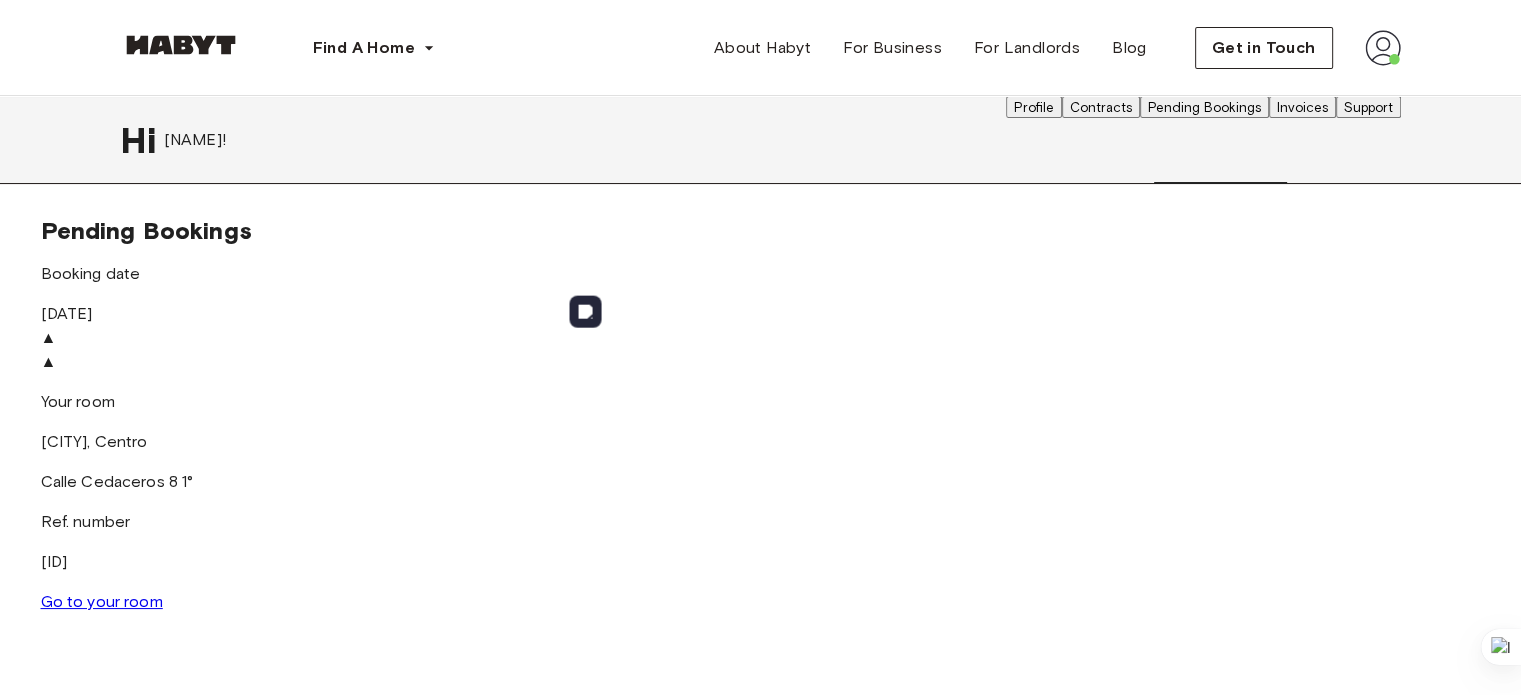click at bounding box center [-19399, 326] 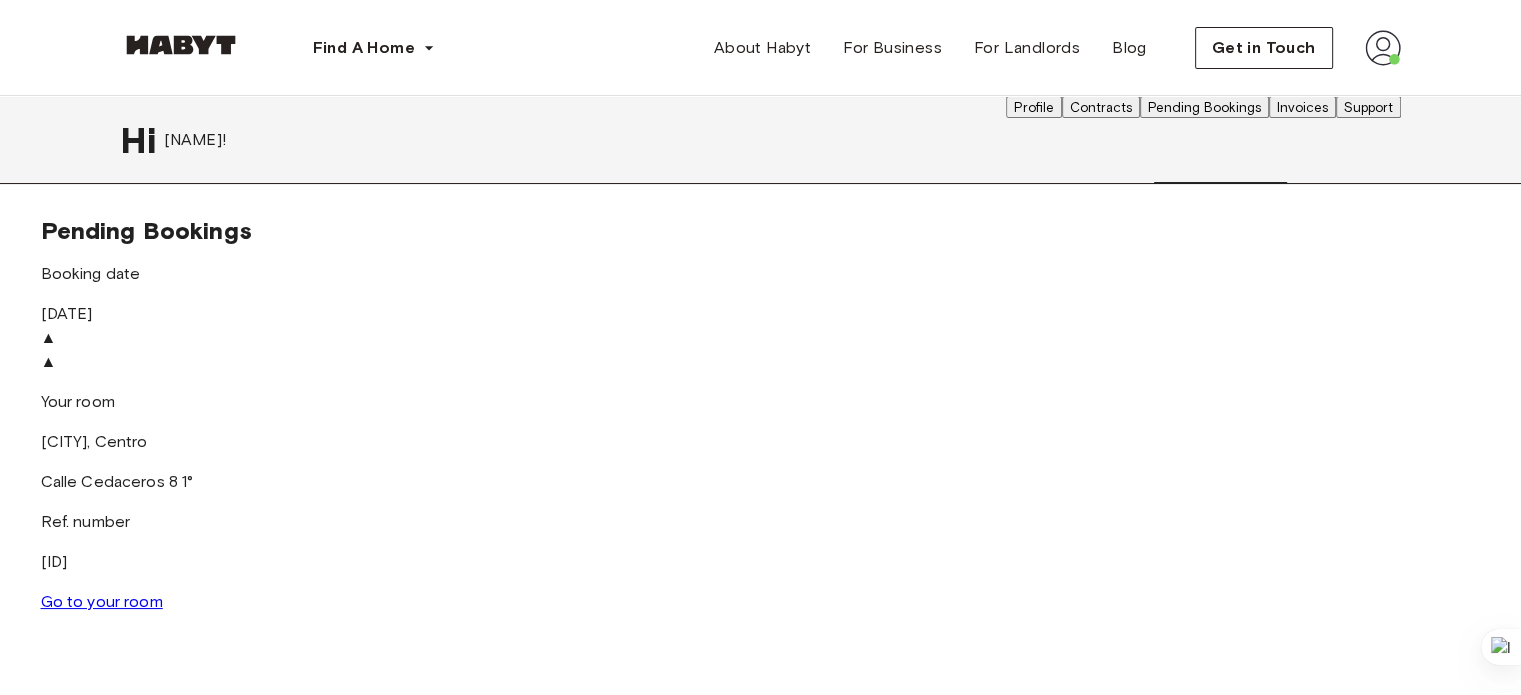 click on "▲" at bounding box center (761, 362) 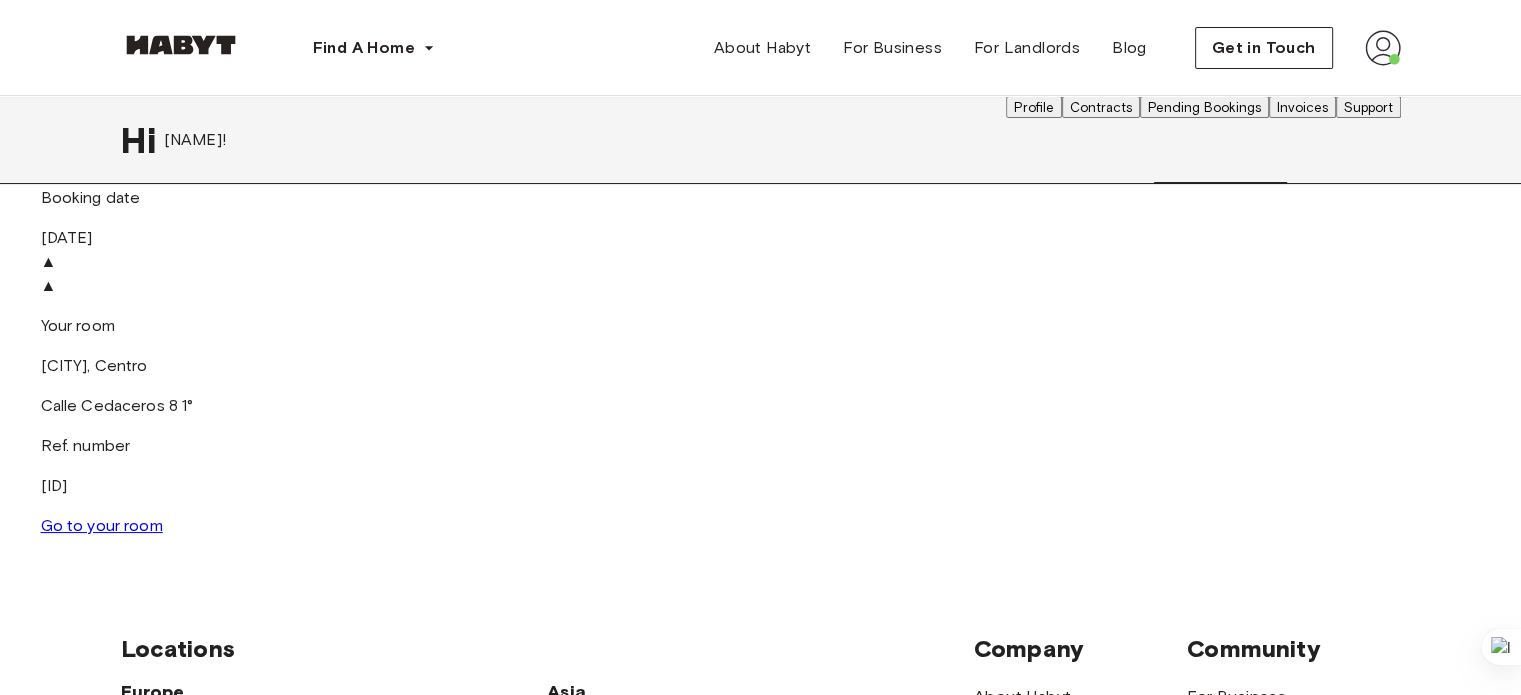 scroll, scrollTop: 72, scrollLeft: 0, axis: vertical 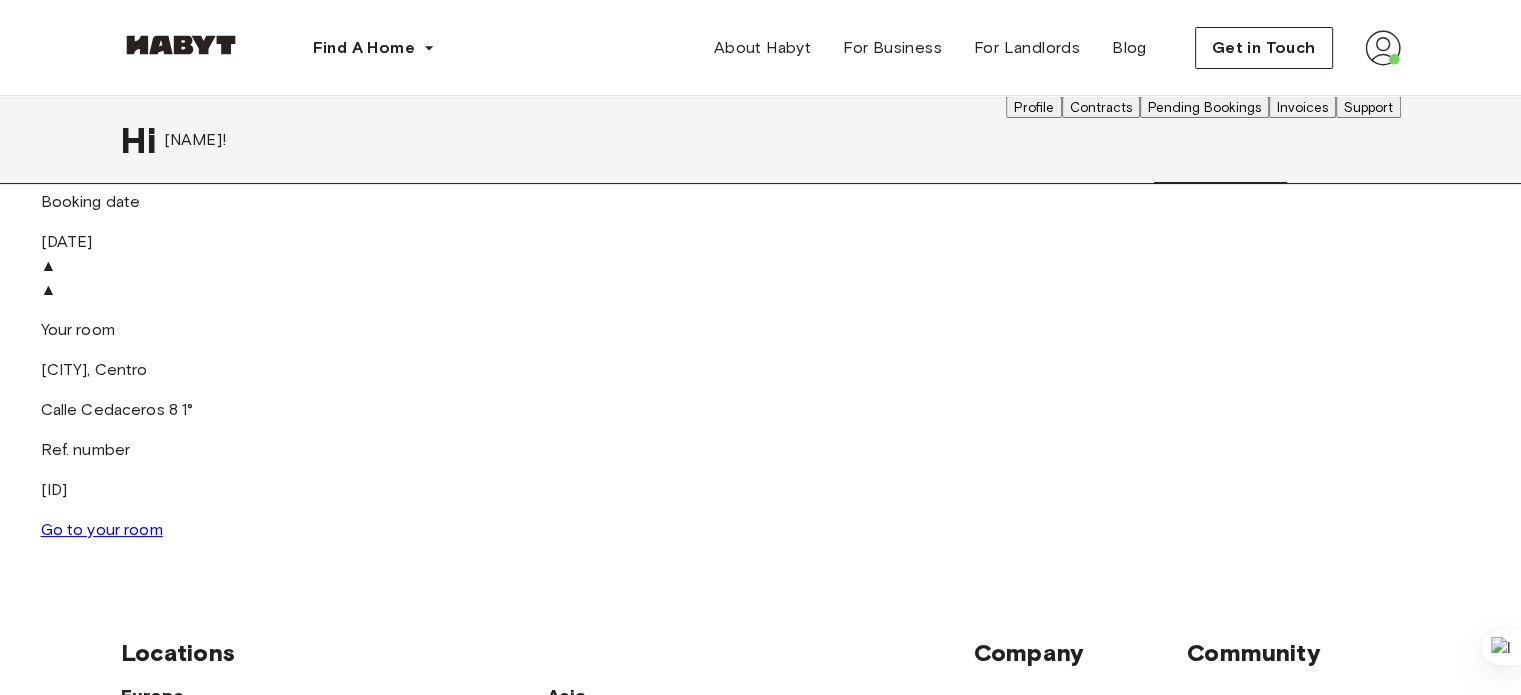 click on "Go to your room" at bounding box center (102, 529) 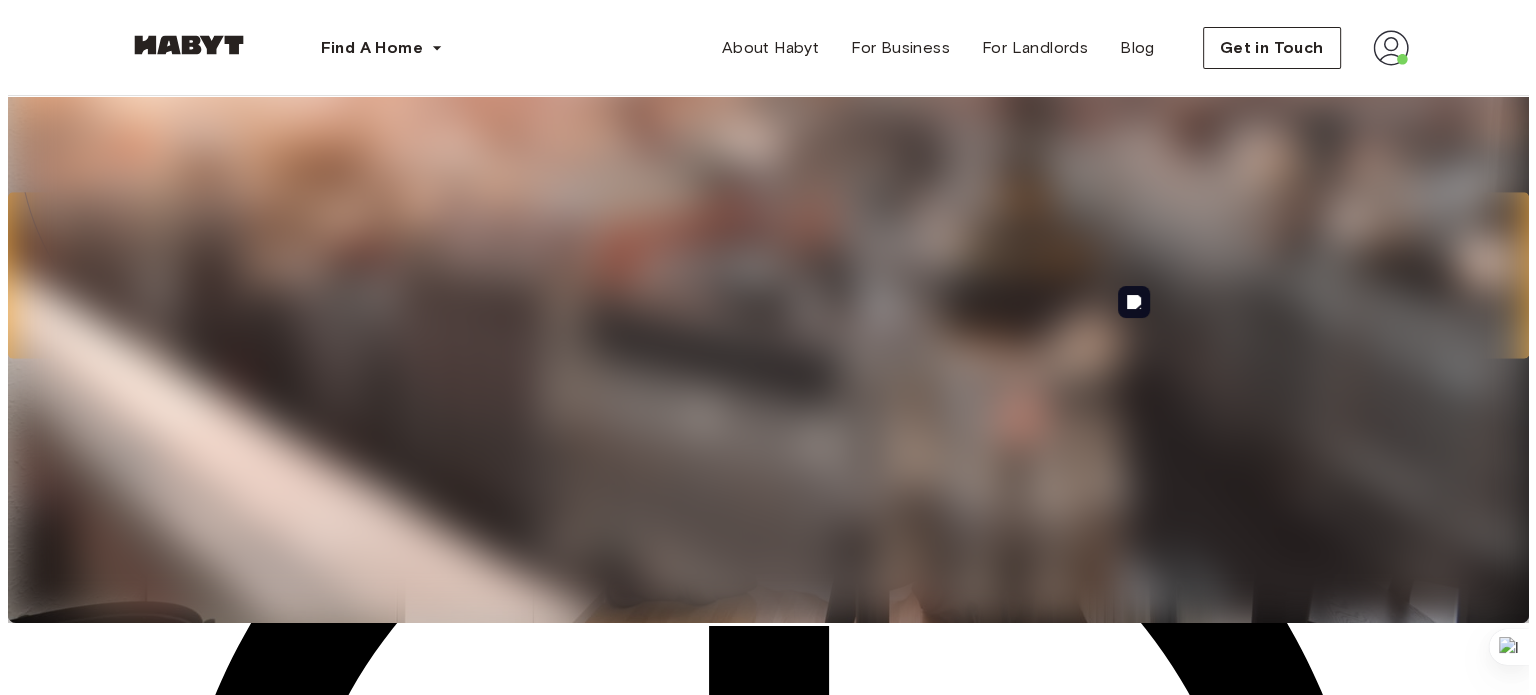 scroll, scrollTop: 0, scrollLeft: 0, axis: both 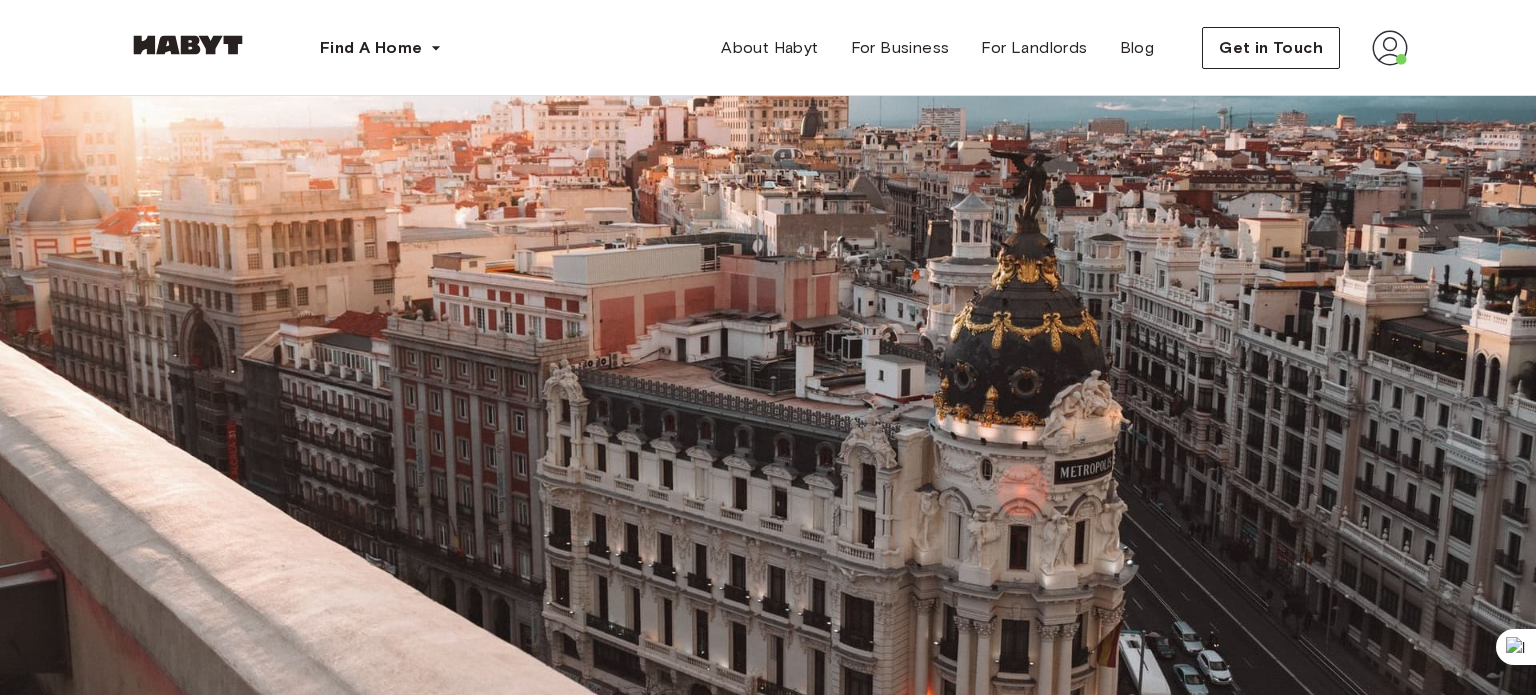 click on "Show all photos" at bounding box center [768, 1828] 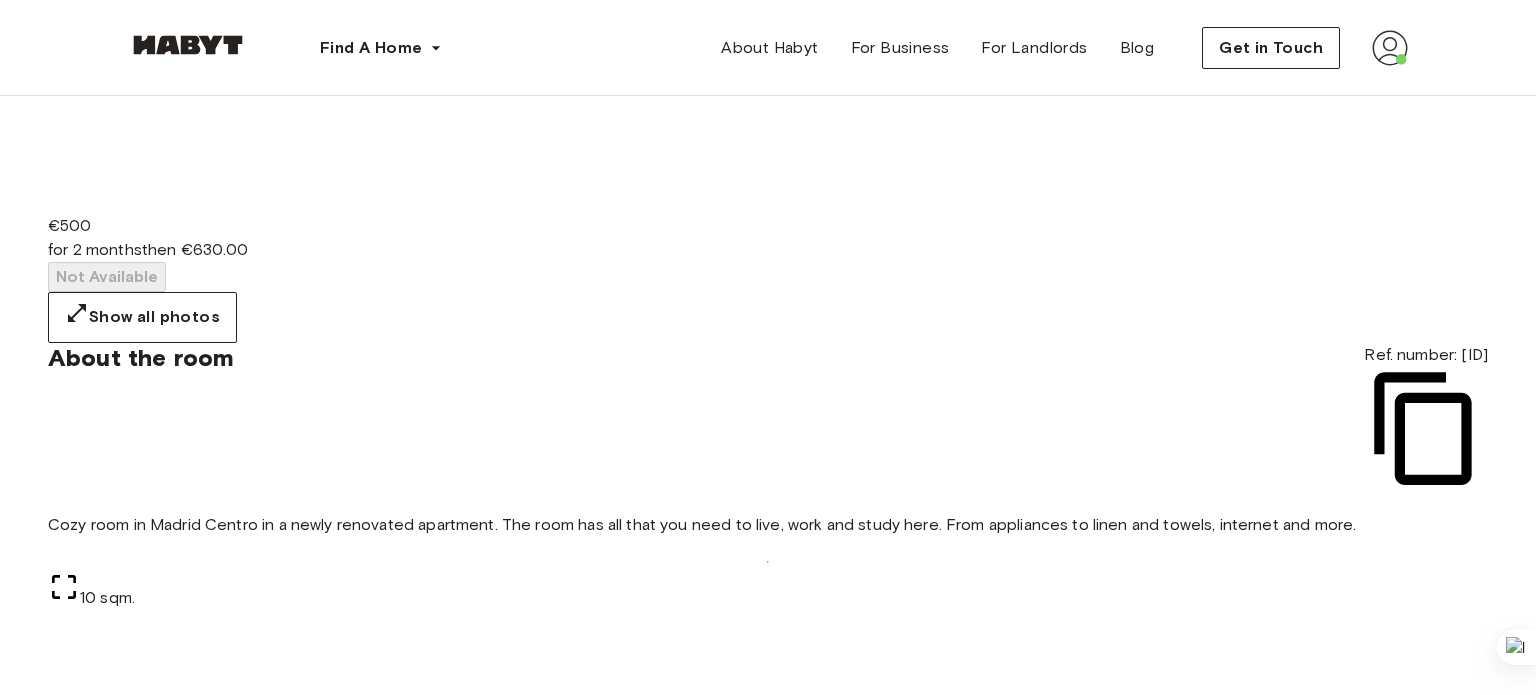 scroll, scrollTop: 1512, scrollLeft: 0, axis: vertical 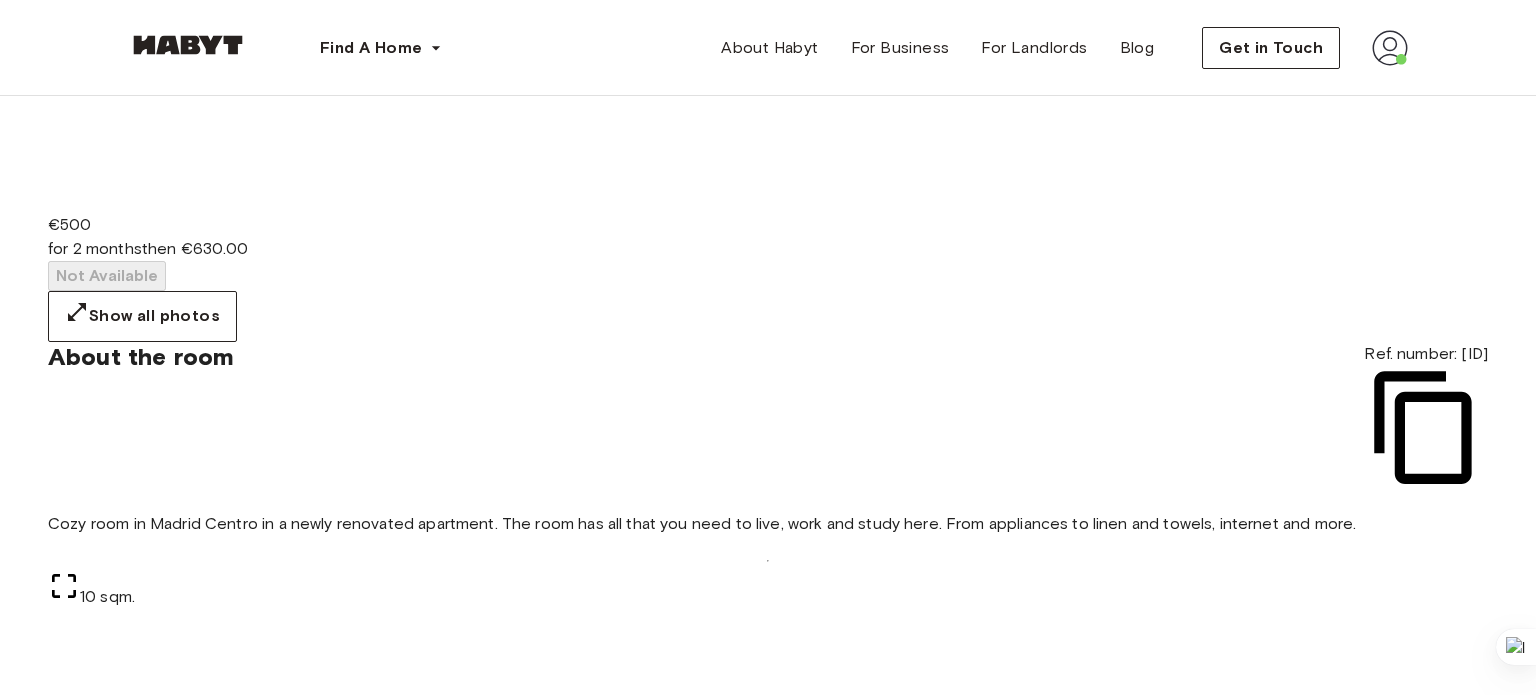 click on "Room" at bounding box center [70, 69338] 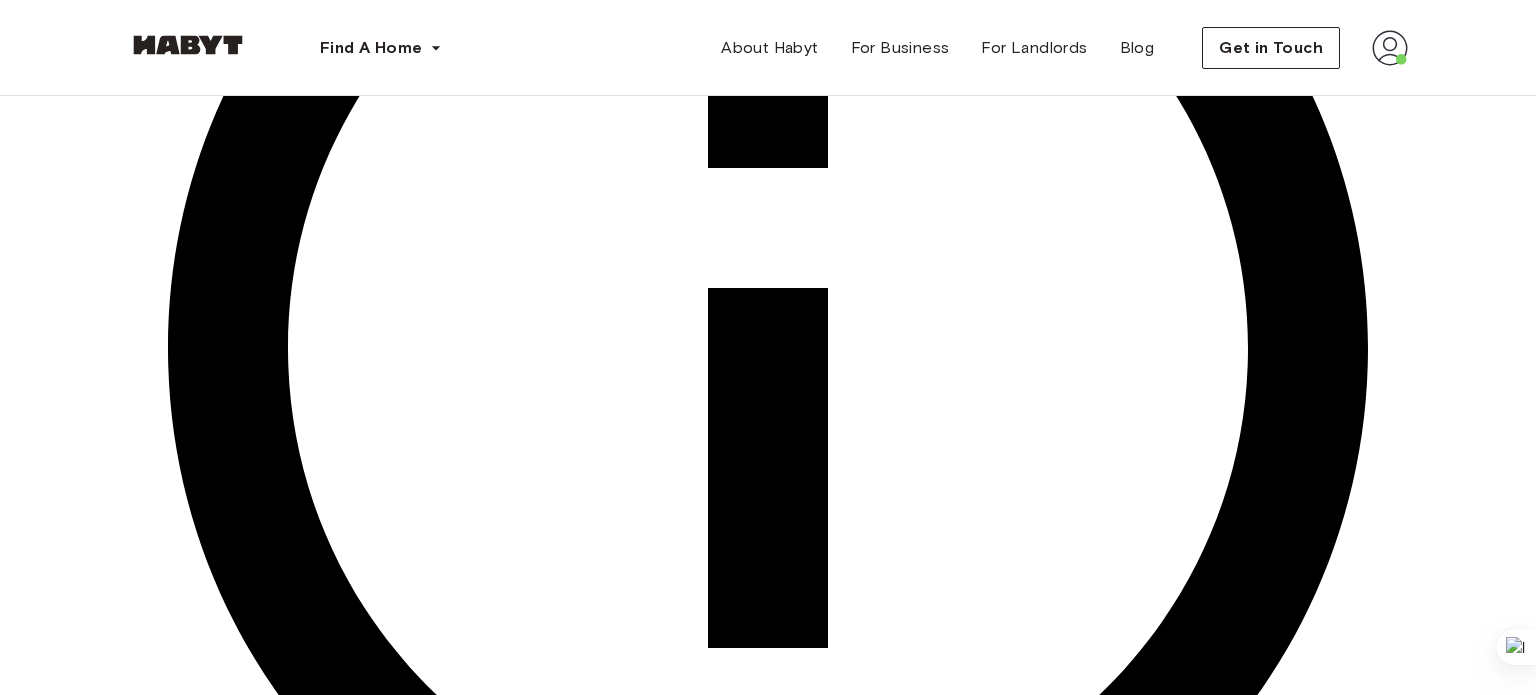click on "Apartment" at bounding box center [87, 70242] 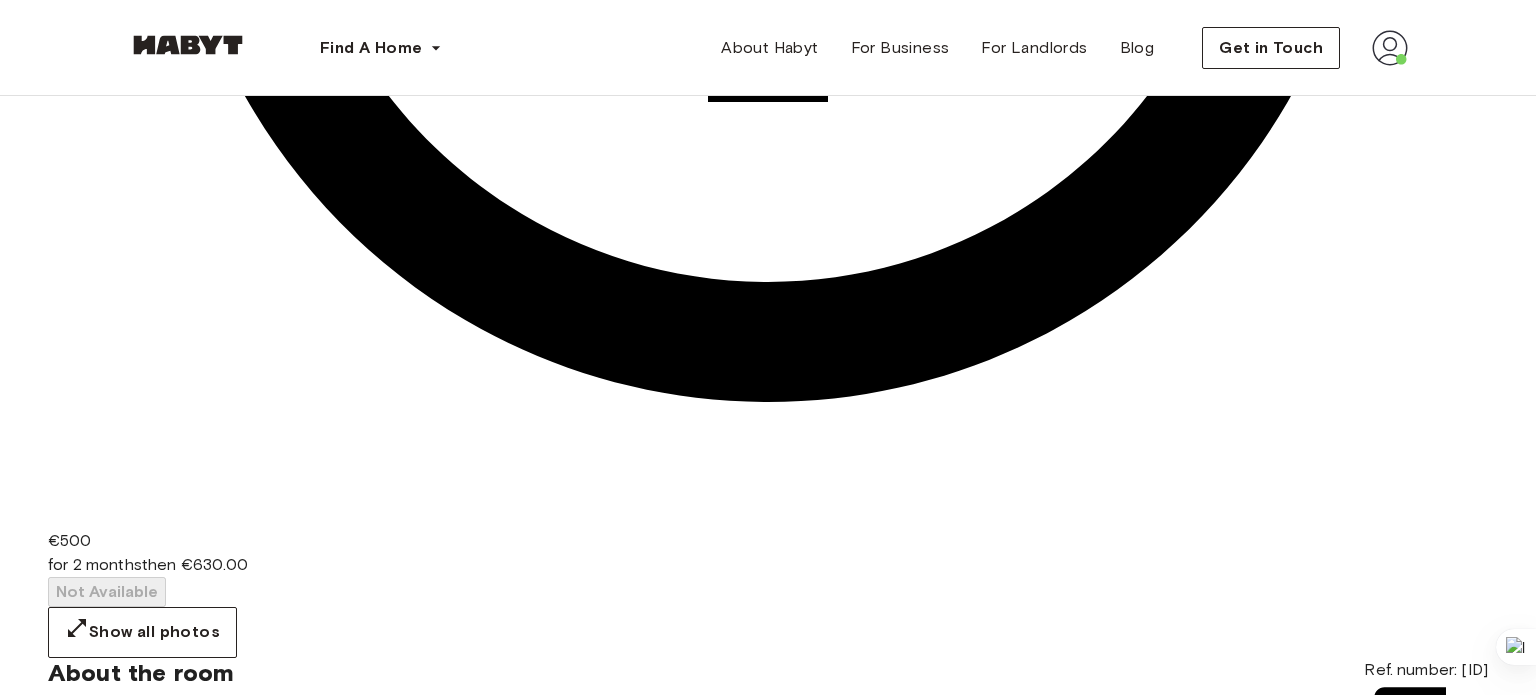 click on "Neighborhood" at bounding box center (102, 69738) 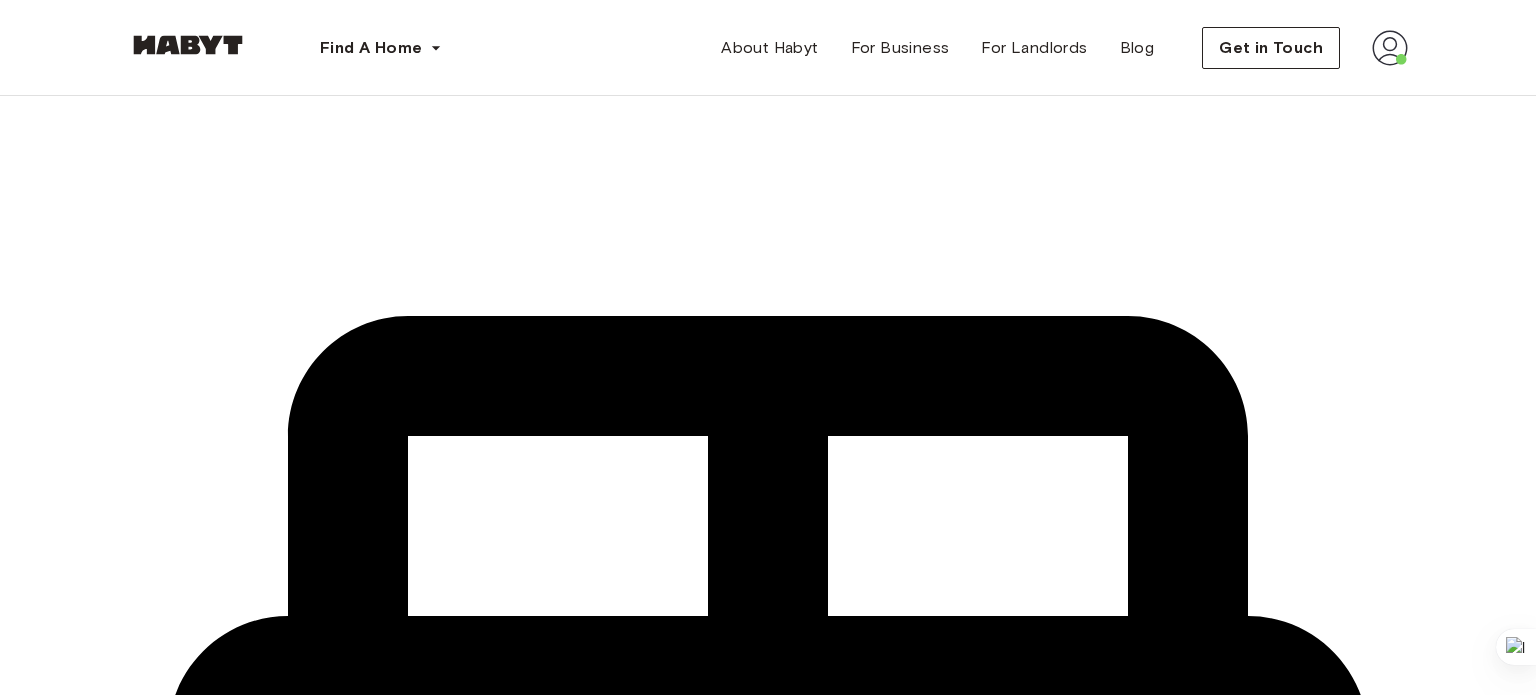 scroll, scrollTop: 2106, scrollLeft: 0, axis: vertical 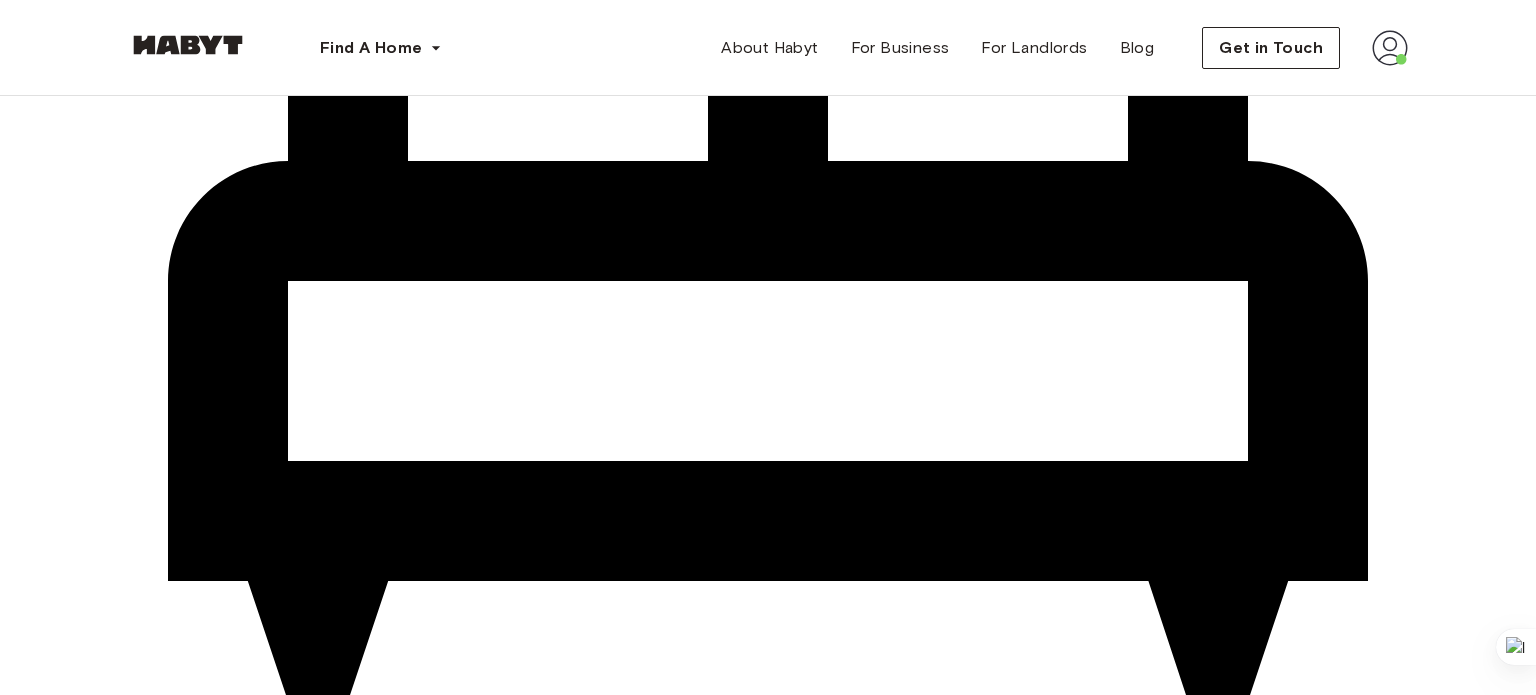 click 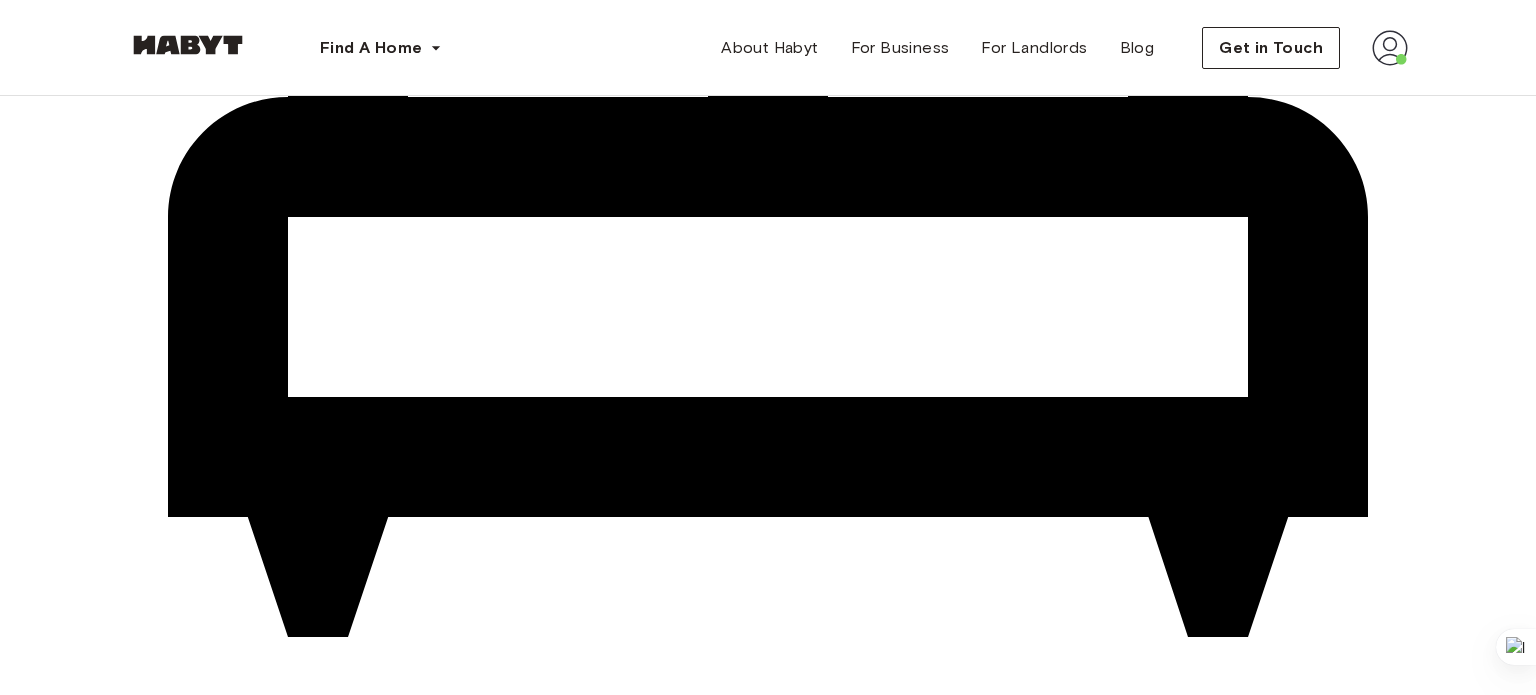 scroll, scrollTop: 2612, scrollLeft: 0, axis: vertical 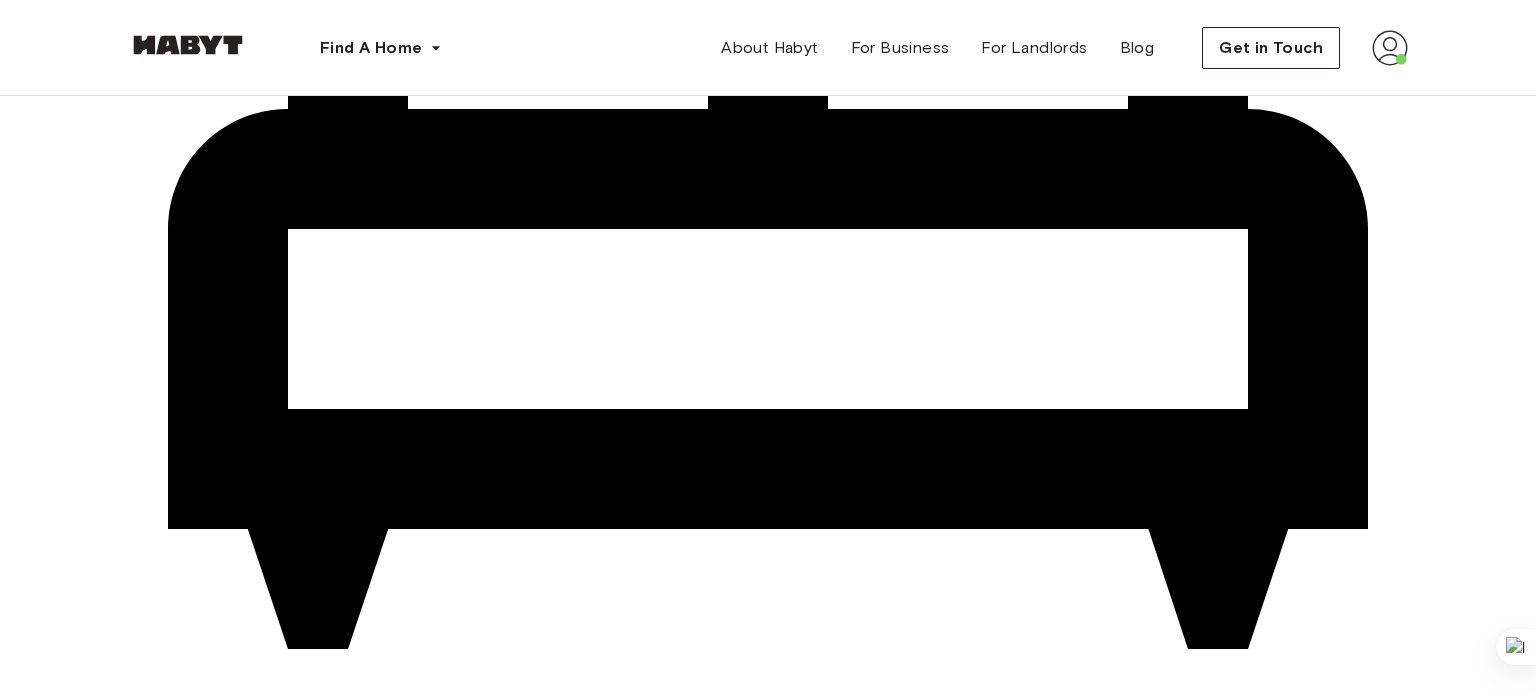 click on "Confirmation for city registrations" at bounding box center (288, 64402) 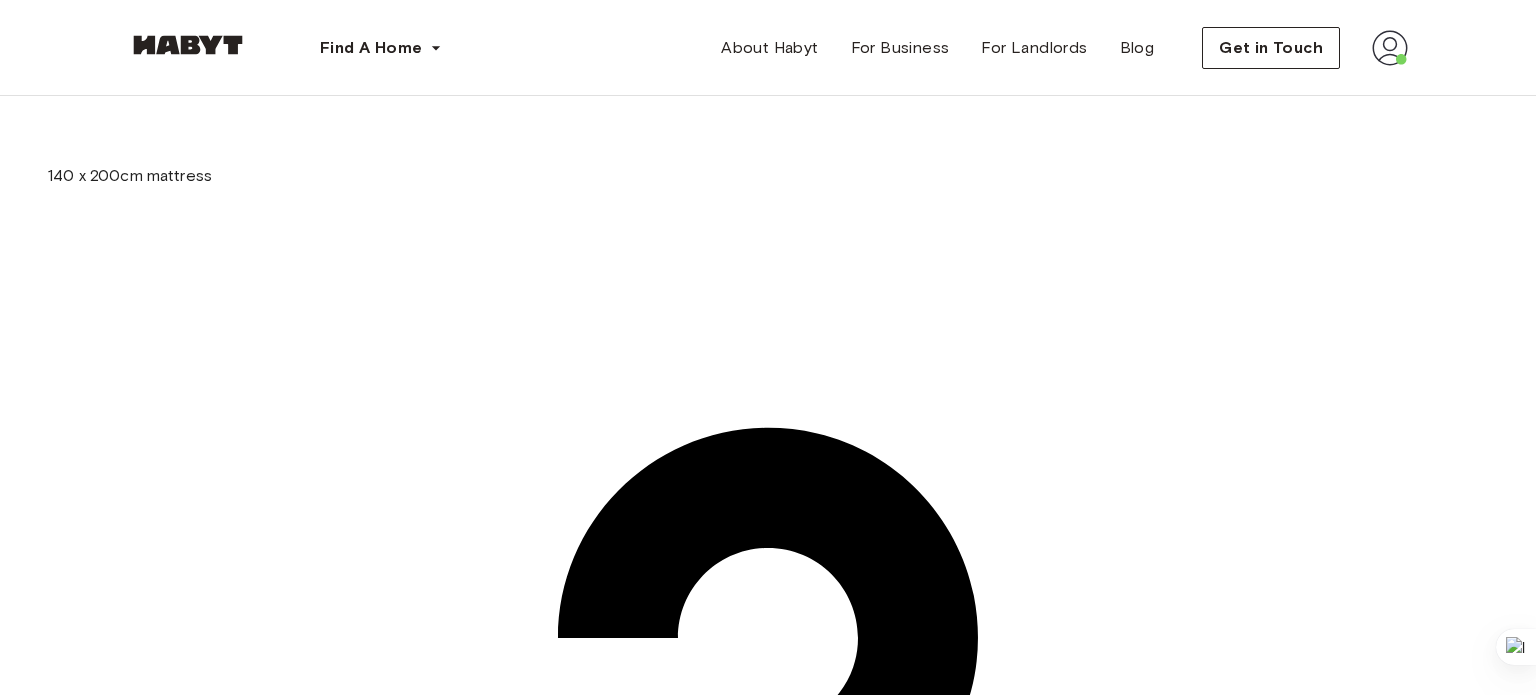 scroll, scrollTop: 3406, scrollLeft: 0, axis: vertical 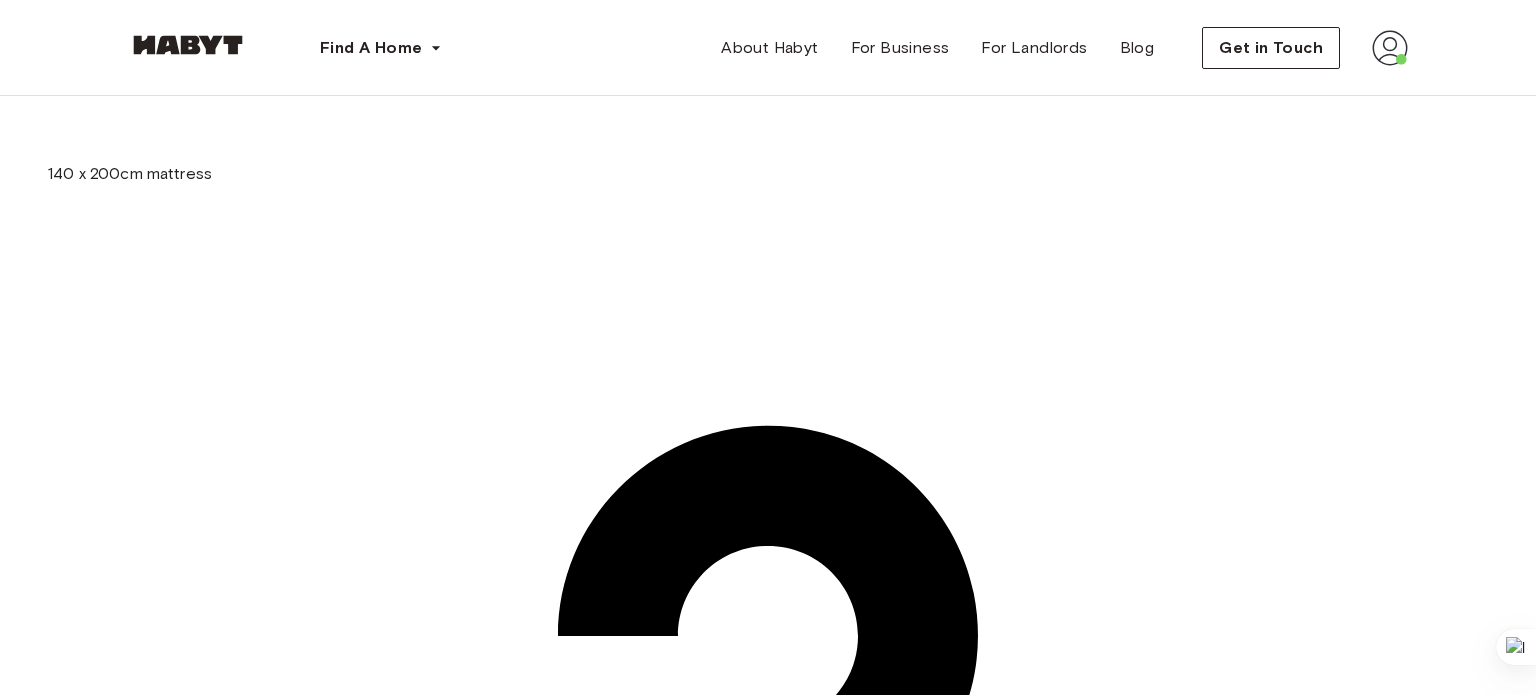 click on "About the city [CITY], a cheerful and vibrant city  Renowned for its famous museums, bustling streets, and unbeatable nightlife, [CITY] offers a delightful blend of tradition and modernity. Immerse yourself in the authenticity of the city as you explore world-class art, savor delicious tapas, experience its vibrant nightlife, and discover its diverse neighborhoods. Choose your ideal accommodation and get ready for your adventure in [CITY]! Why book with Habyt? With a mission to provide accessible housing everywhere for everyone, Habyt has revolutionized the co-living and housing rental model. We provide a seamless experience, offering fully furnished, private rooms or apartments in over 25 cities across Europe, North America, and Asia, with all costs included in the rent to avoid any surprises.
Why move to [CITY]?  Where to start?  Where should I live in [CITY]? Rooms for rent available in [CITY]" at bounding box center (768, 66216) 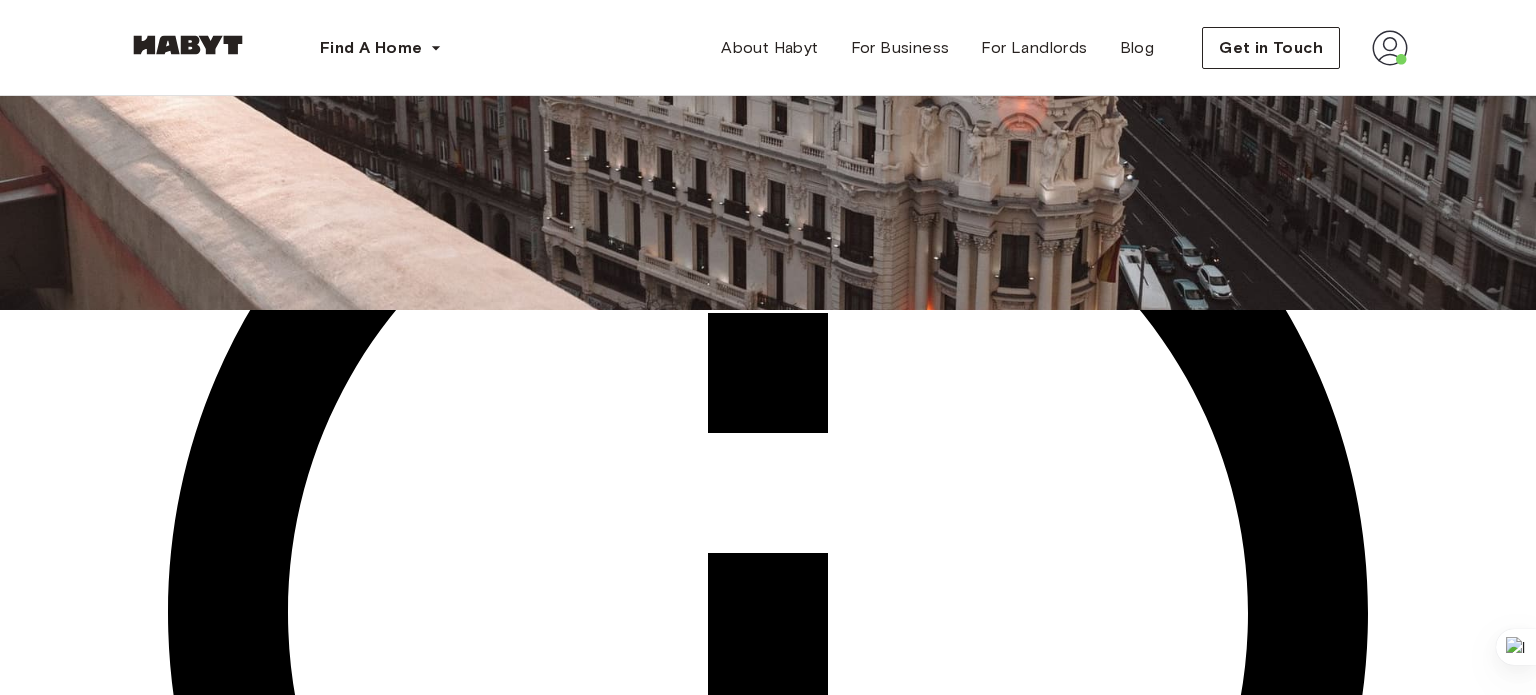 scroll, scrollTop: 0, scrollLeft: 0, axis: both 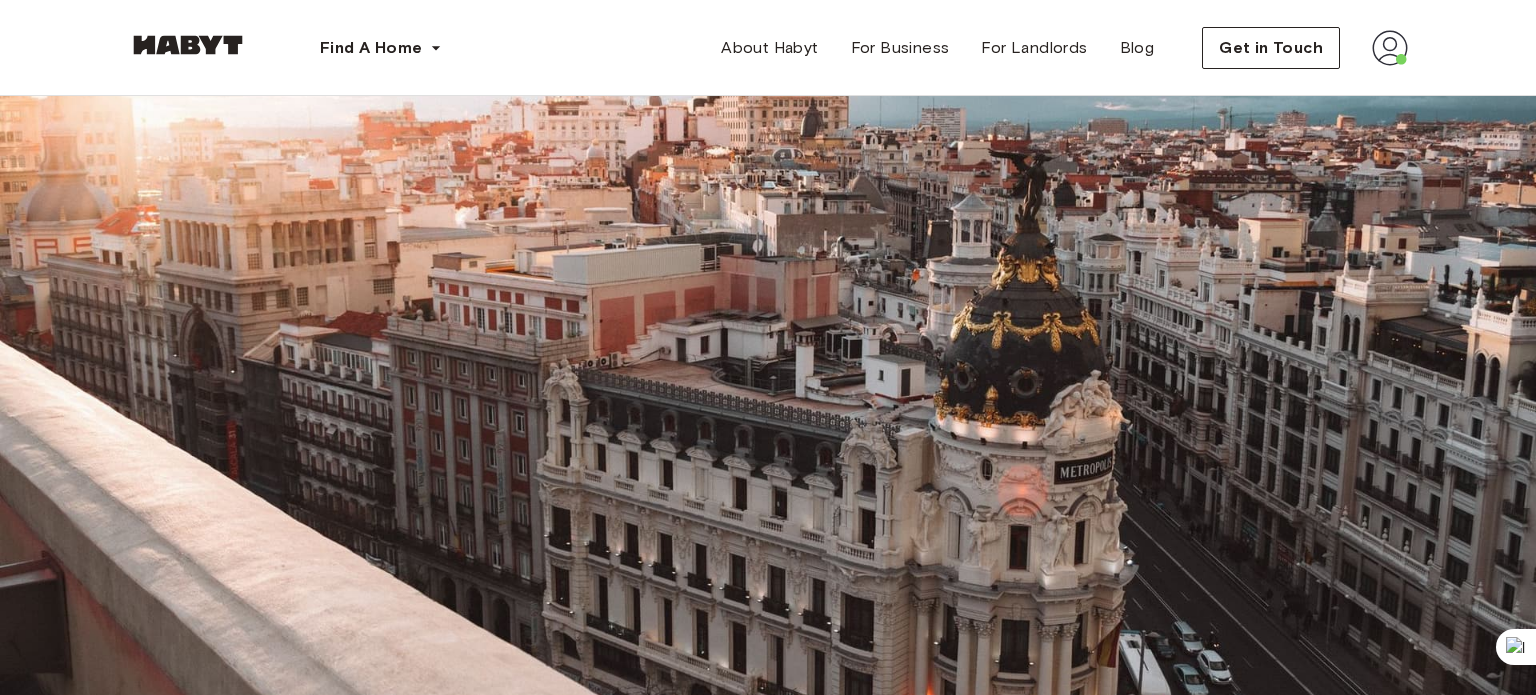 click on "Show all photos" at bounding box center (768, 1828) 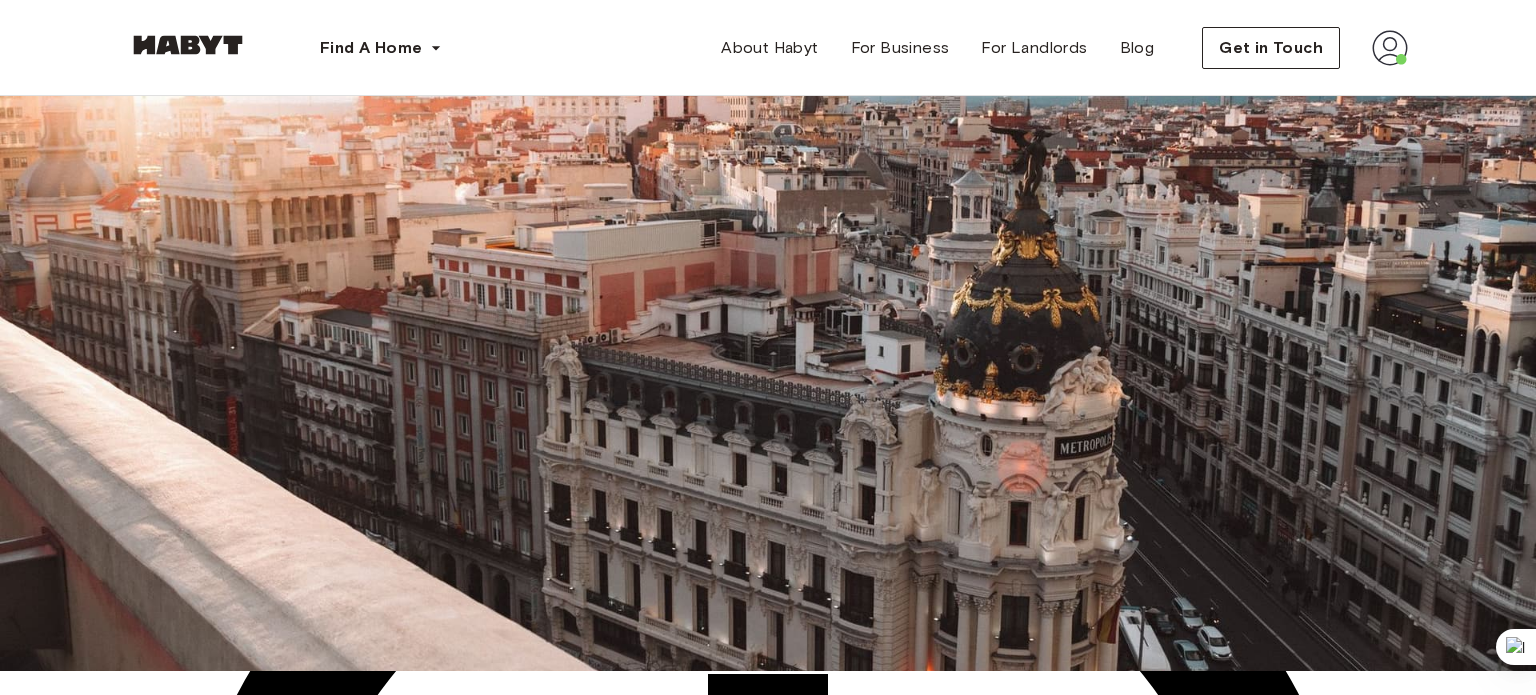 scroll, scrollTop: 0, scrollLeft: 0, axis: both 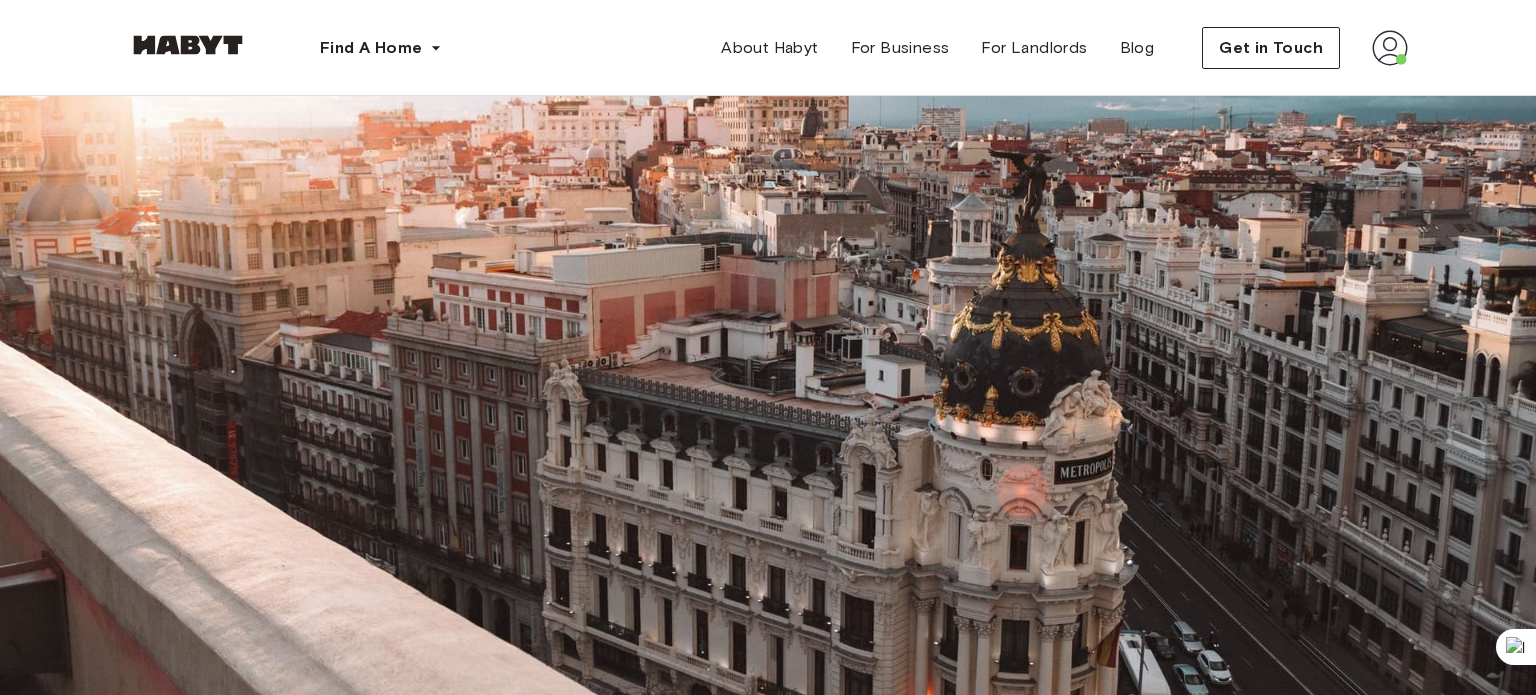 click at bounding box center (1390, 48) 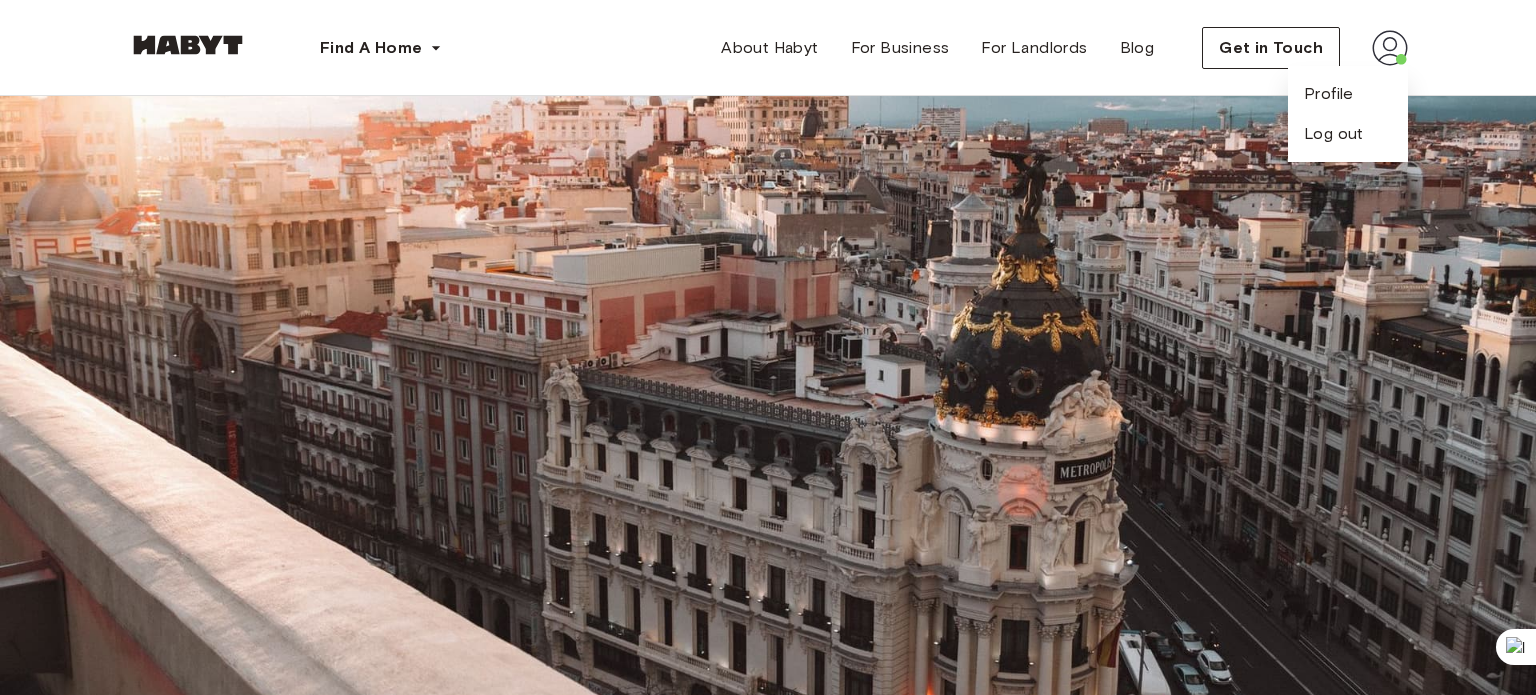 click on "Private Room [STREET] [NUMBER] [FLOOR] Not Available" at bounding box center (768, 229) 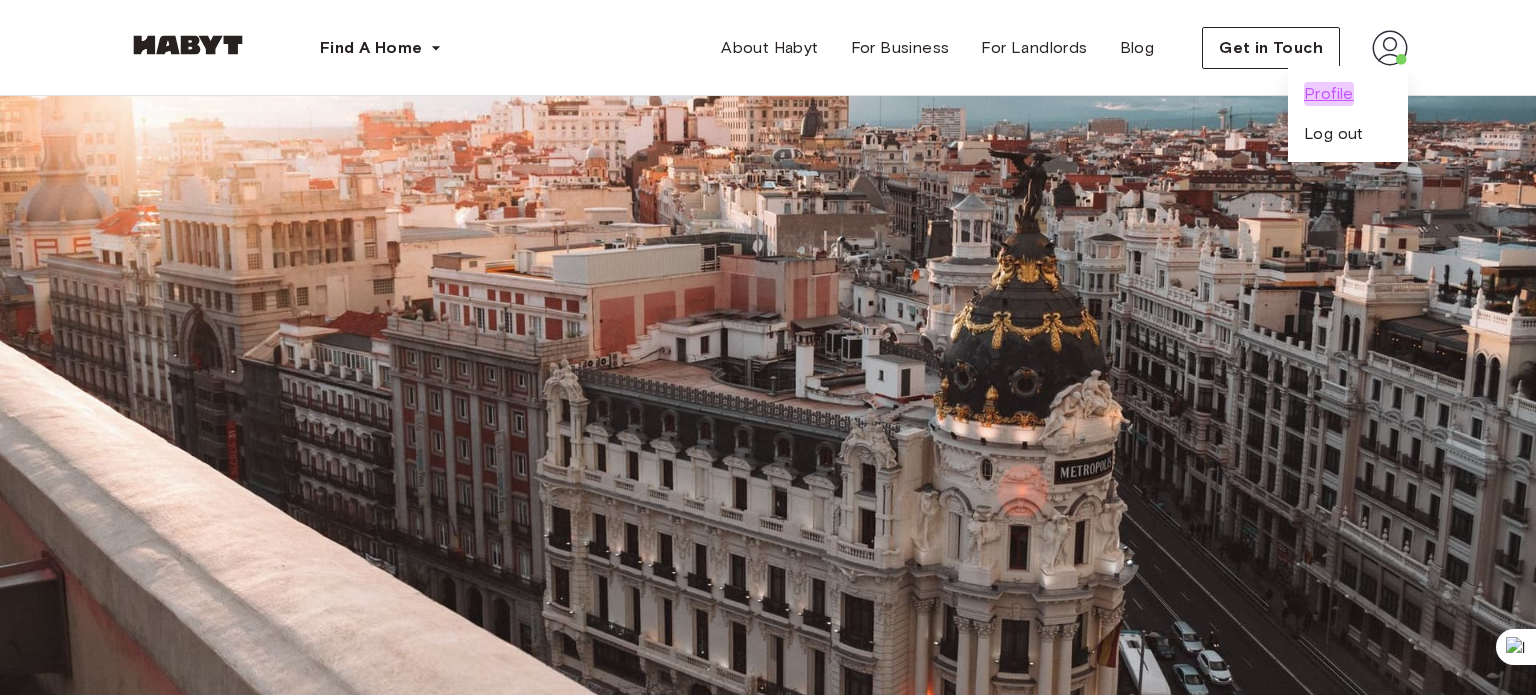 click on "Profile" at bounding box center [1329, 94] 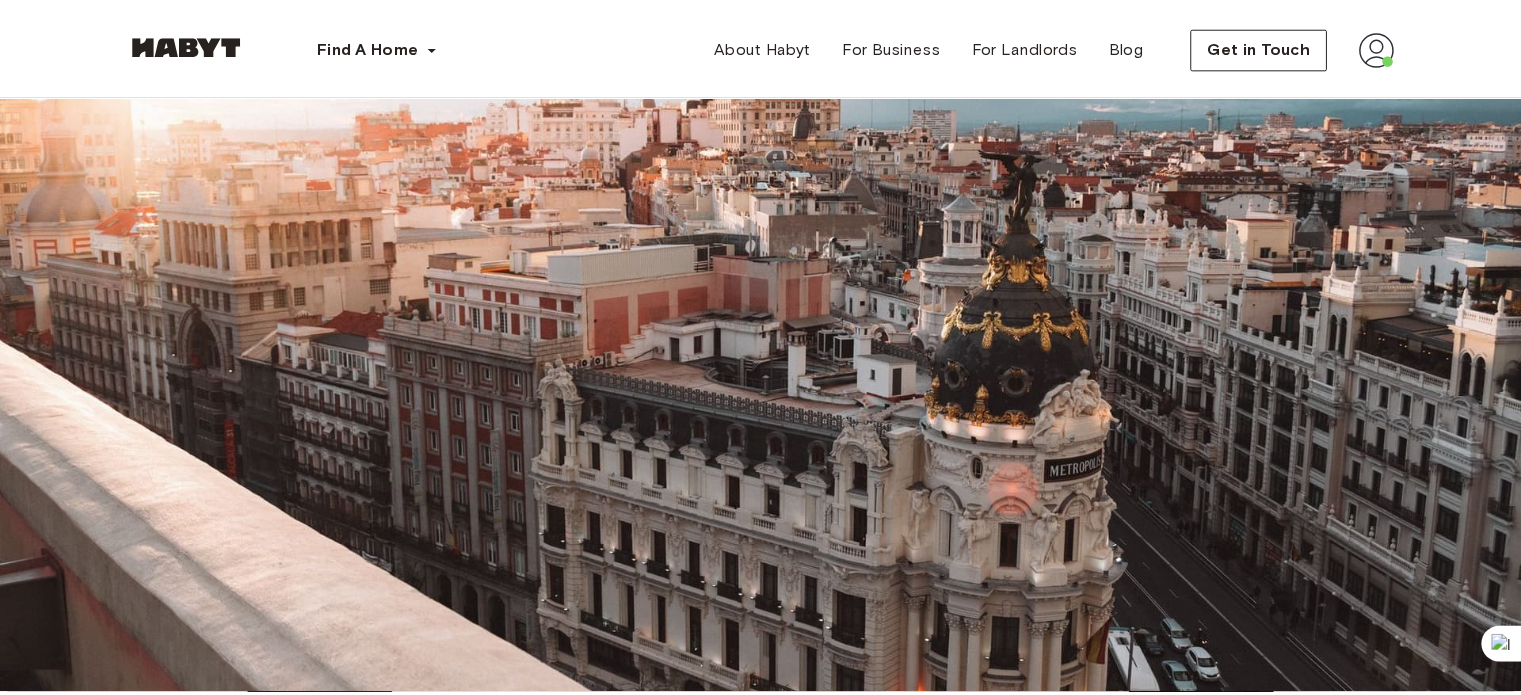 scroll, scrollTop: 0, scrollLeft: 0, axis: both 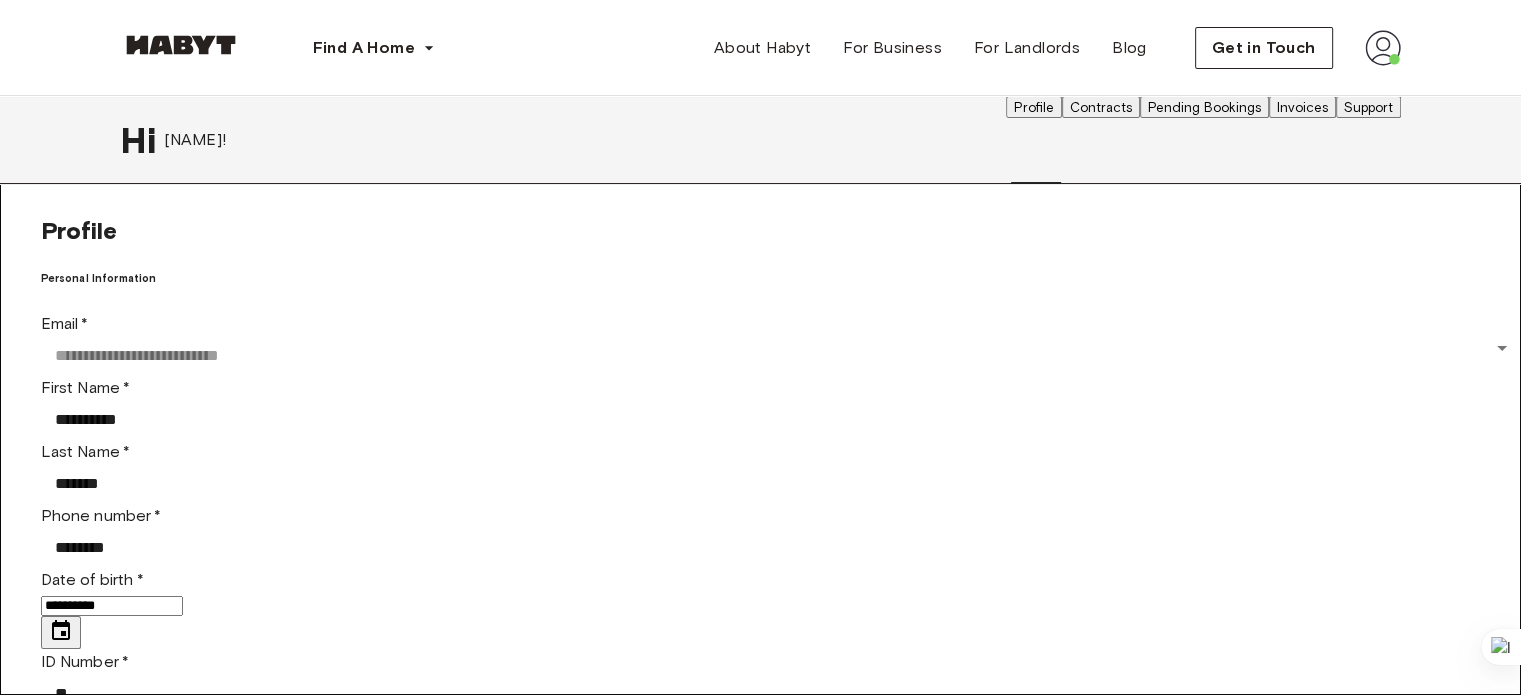 click on "Invoices" at bounding box center (1302, 107) 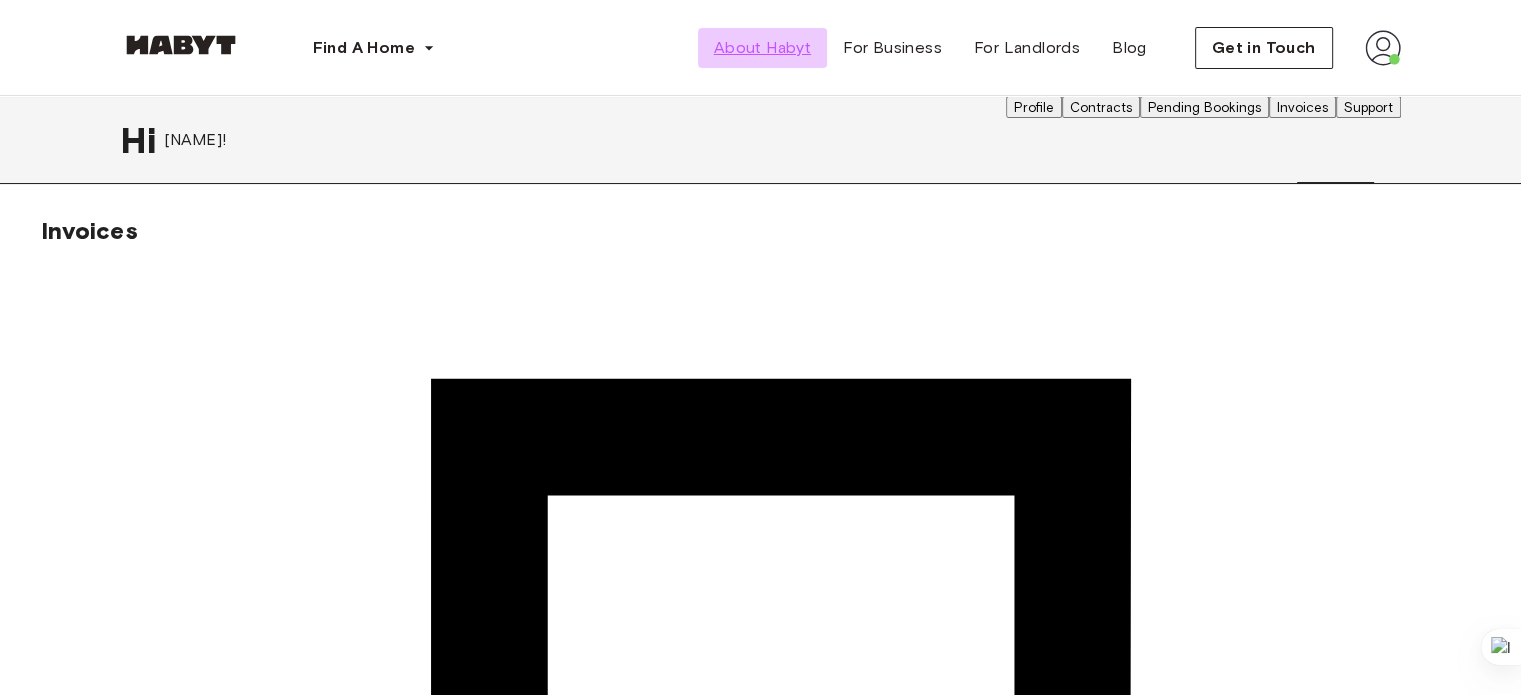 click on "About Habyt" at bounding box center (762, 48) 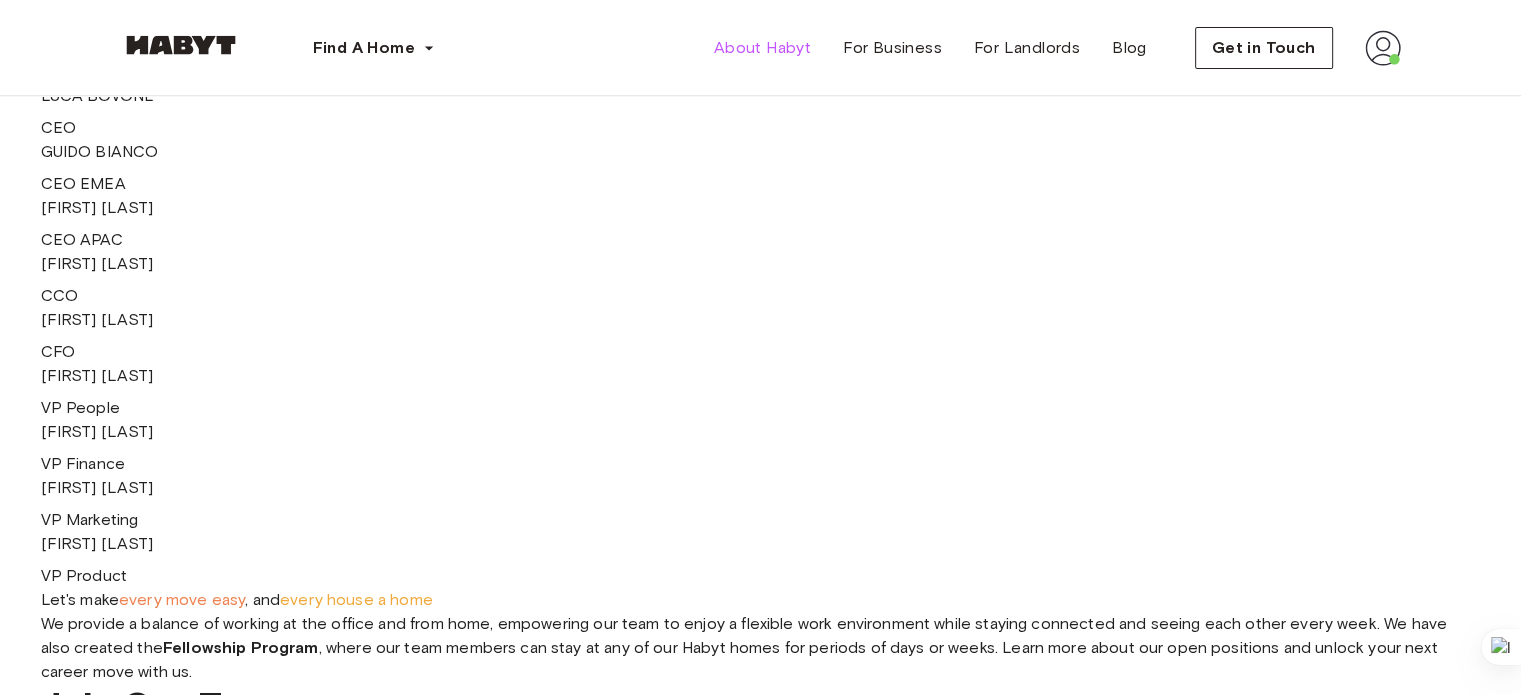 scroll, scrollTop: 879, scrollLeft: 0, axis: vertical 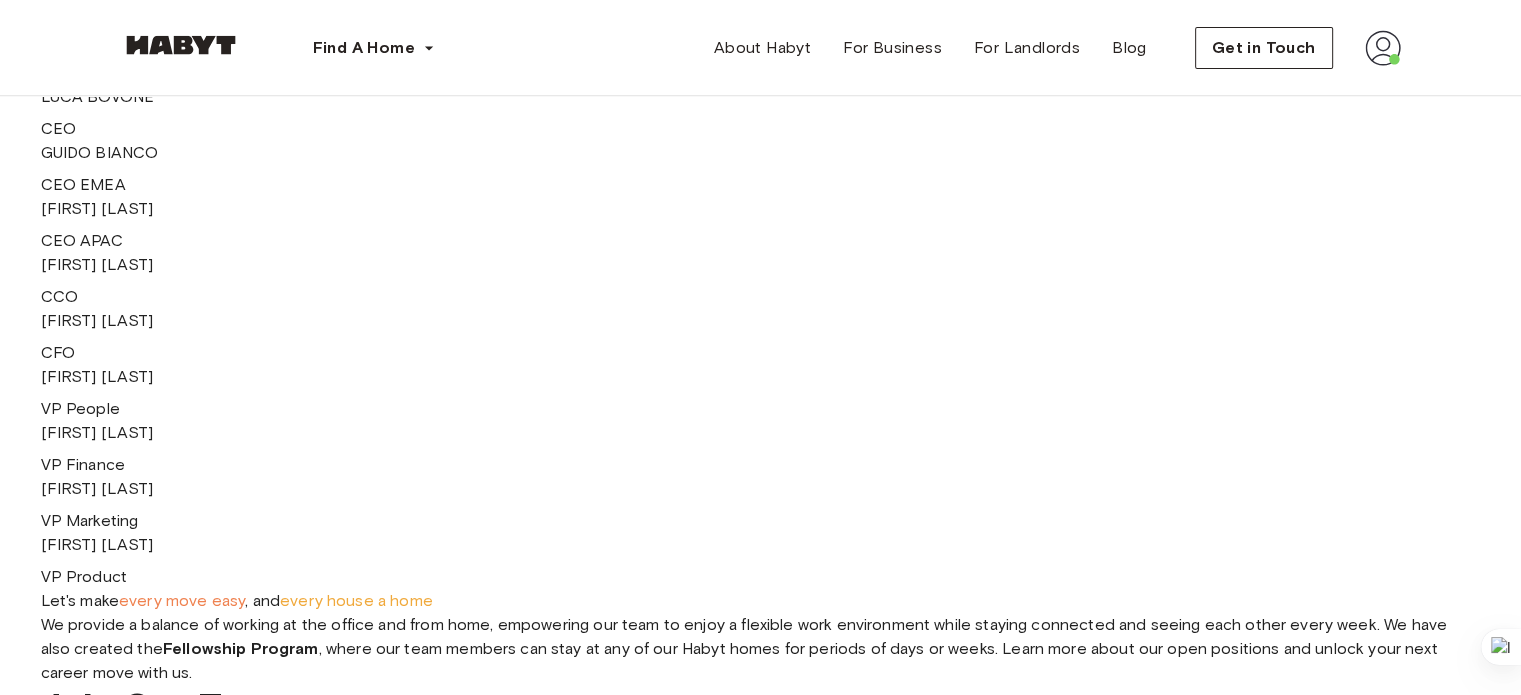 click on "2023" at bounding box center [65, -627] 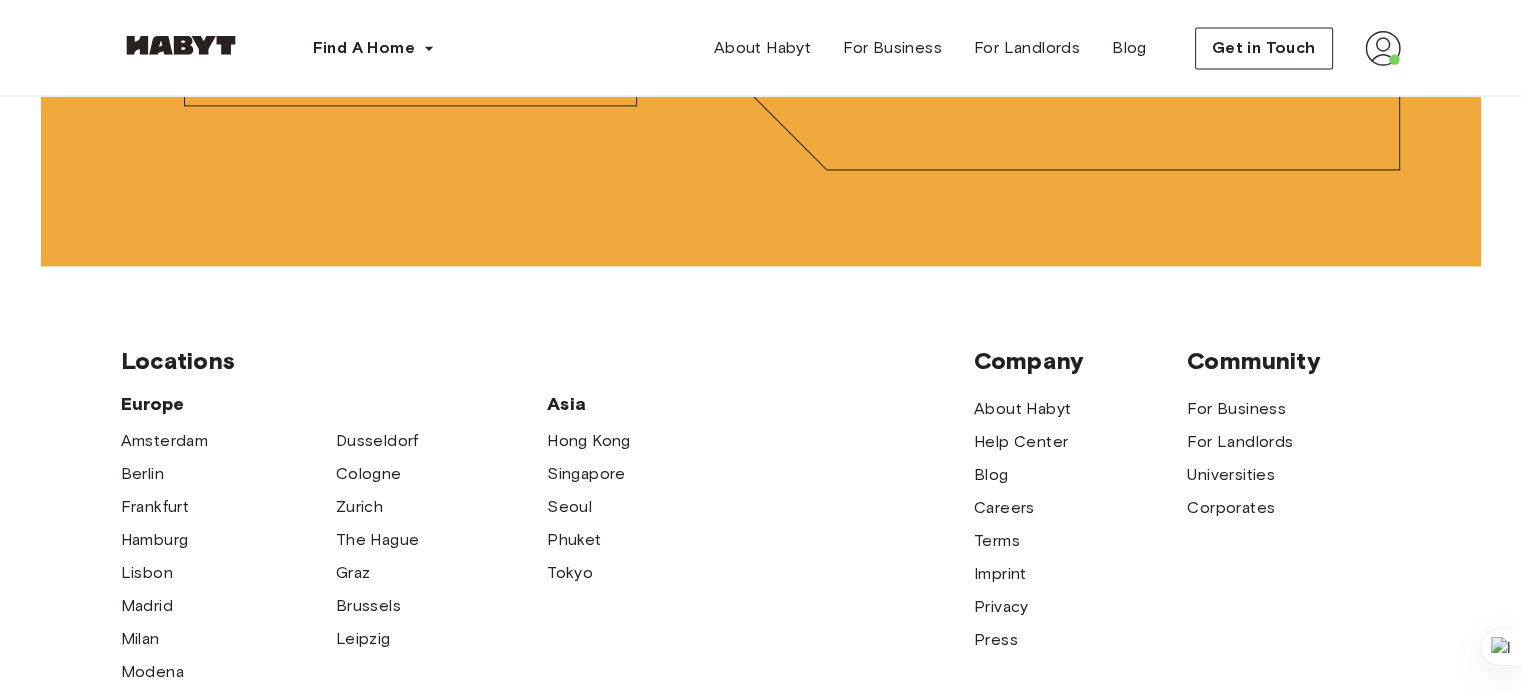 scroll, scrollTop: 3046, scrollLeft: 0, axis: vertical 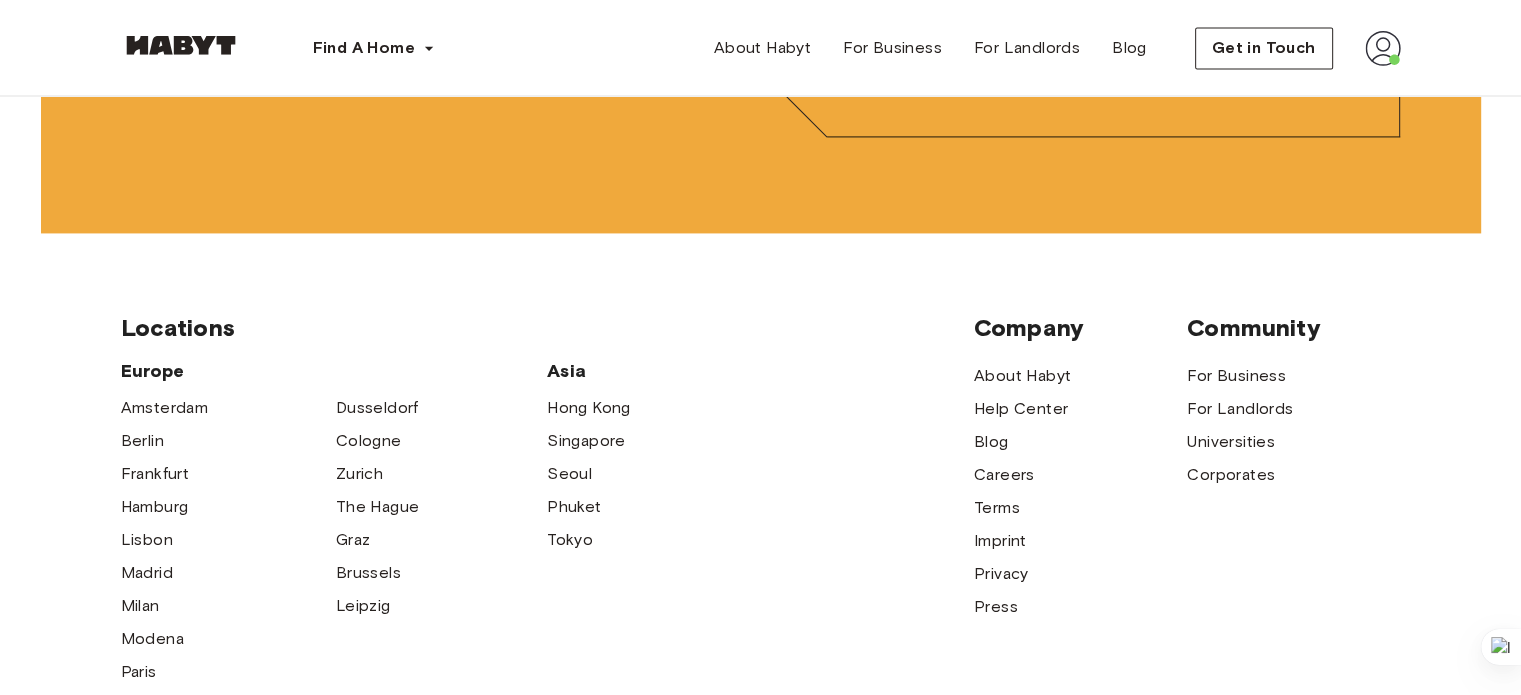 click on "Meet our Management Team [FIRST] [LAST] CEO [FIRST] [LAST] CEO EMEA [FIRST] [LAST] CEO APAC [FIRST] [LAST] CCO [FIRST] [LAST] CFO [FIRST] [LAST] VP People [FIRST] [LAST] VP Finance [FIRST] [LAST] VP Marketing [FIRST] [LAST] VP Product" at bounding box center (761, -1856) 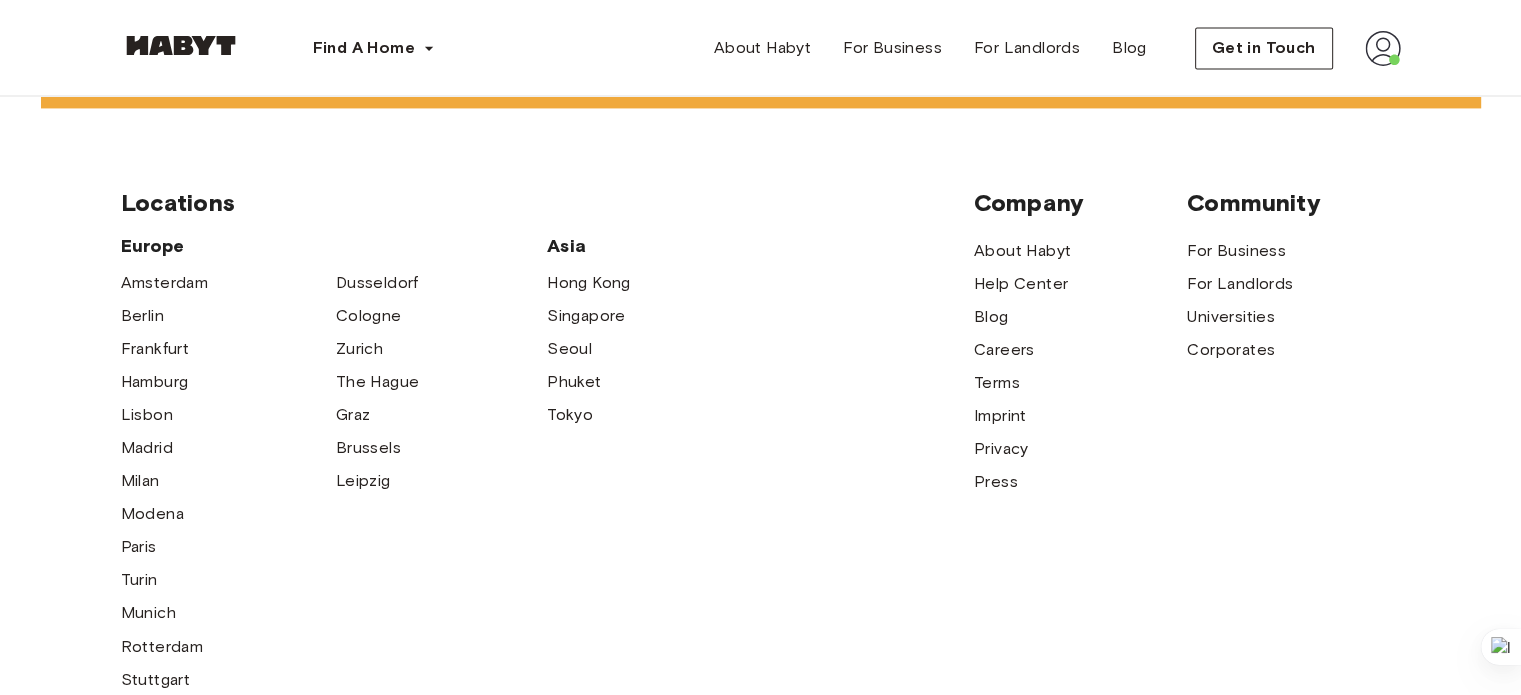 scroll, scrollTop: 3170, scrollLeft: 0, axis: vertical 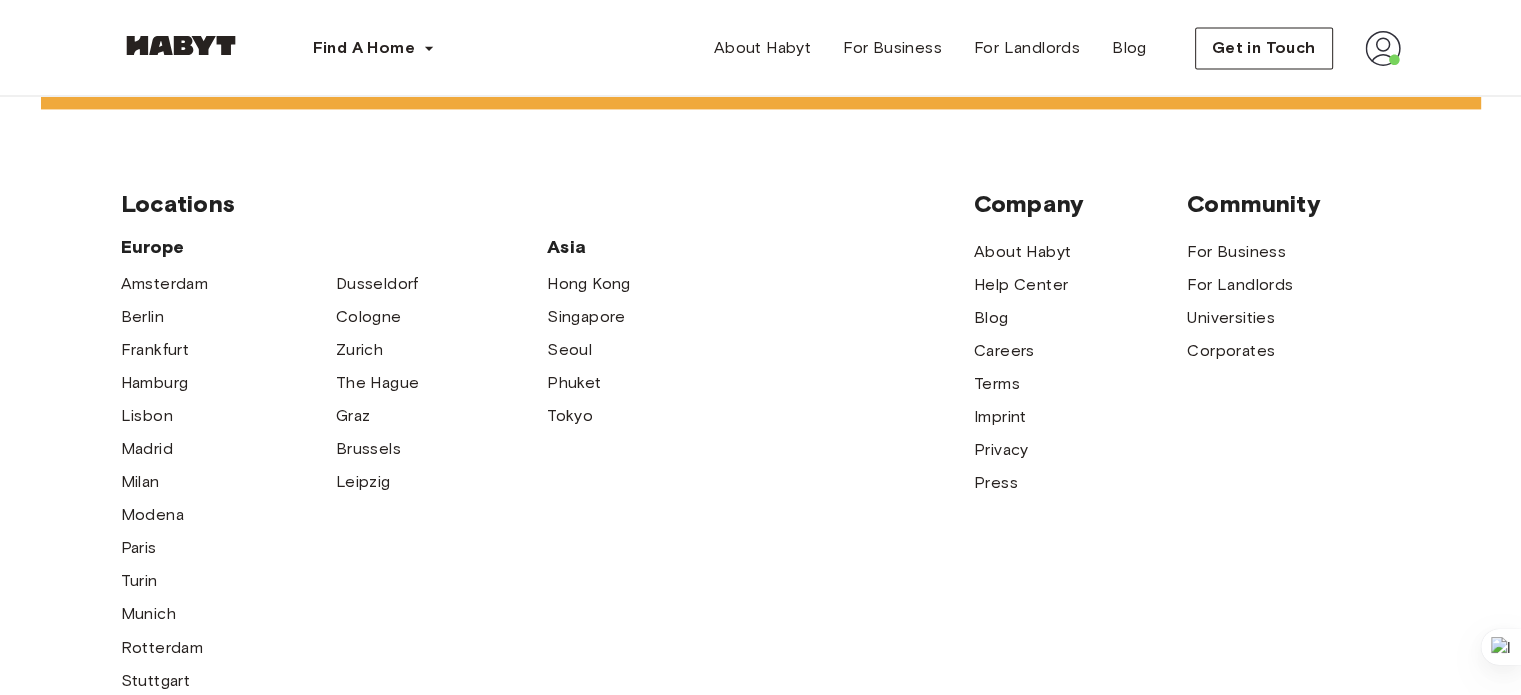 click on "[FIRST] [LAST] VP Finance" at bounding box center (761, -1842) 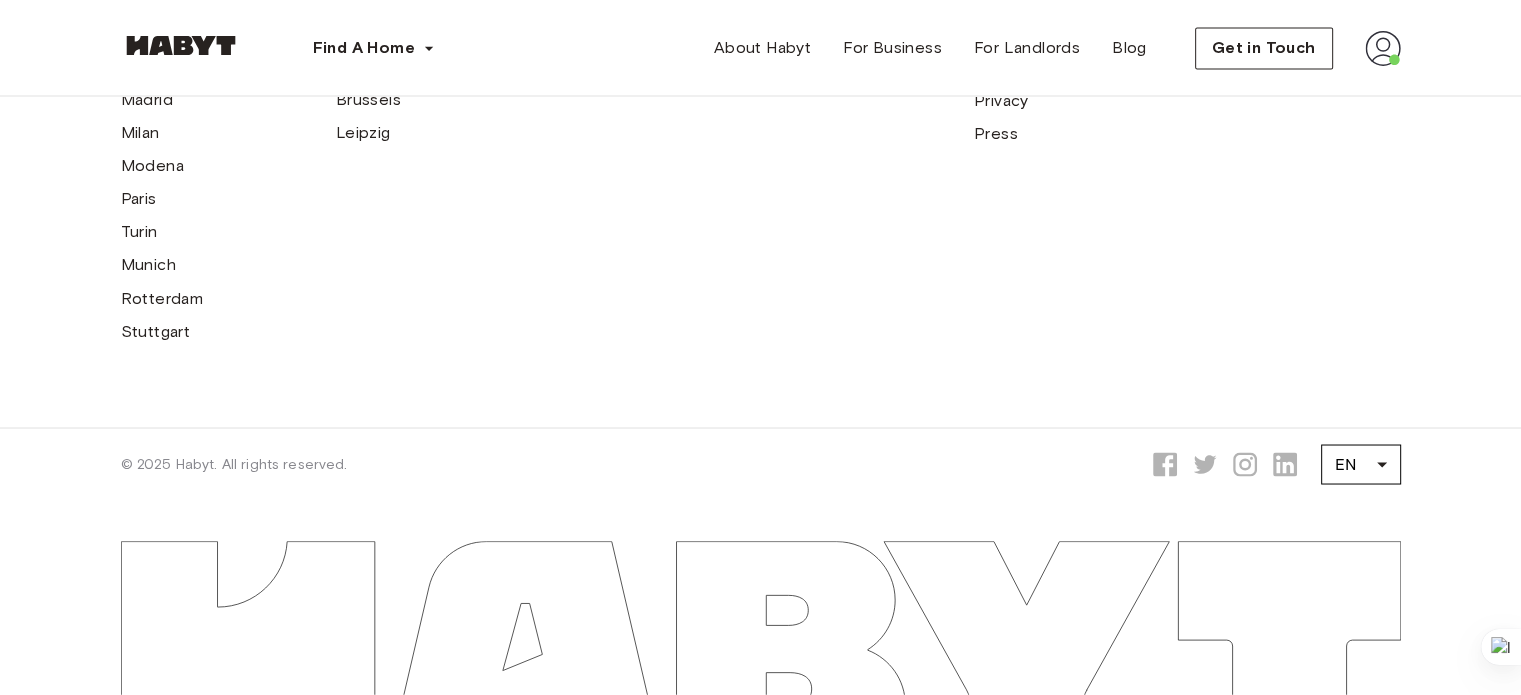scroll, scrollTop: 4312, scrollLeft: 0, axis: vertical 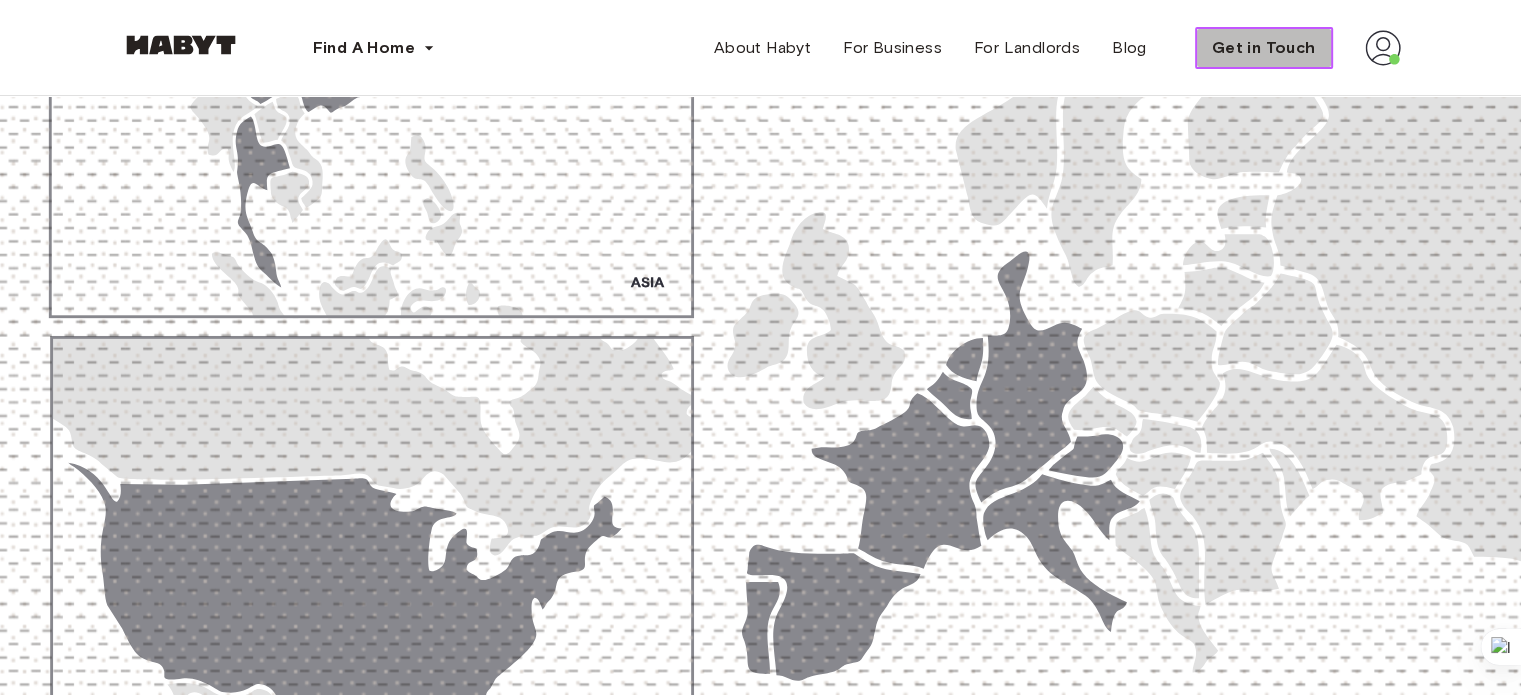 click on "Get in Touch" at bounding box center (1264, 48) 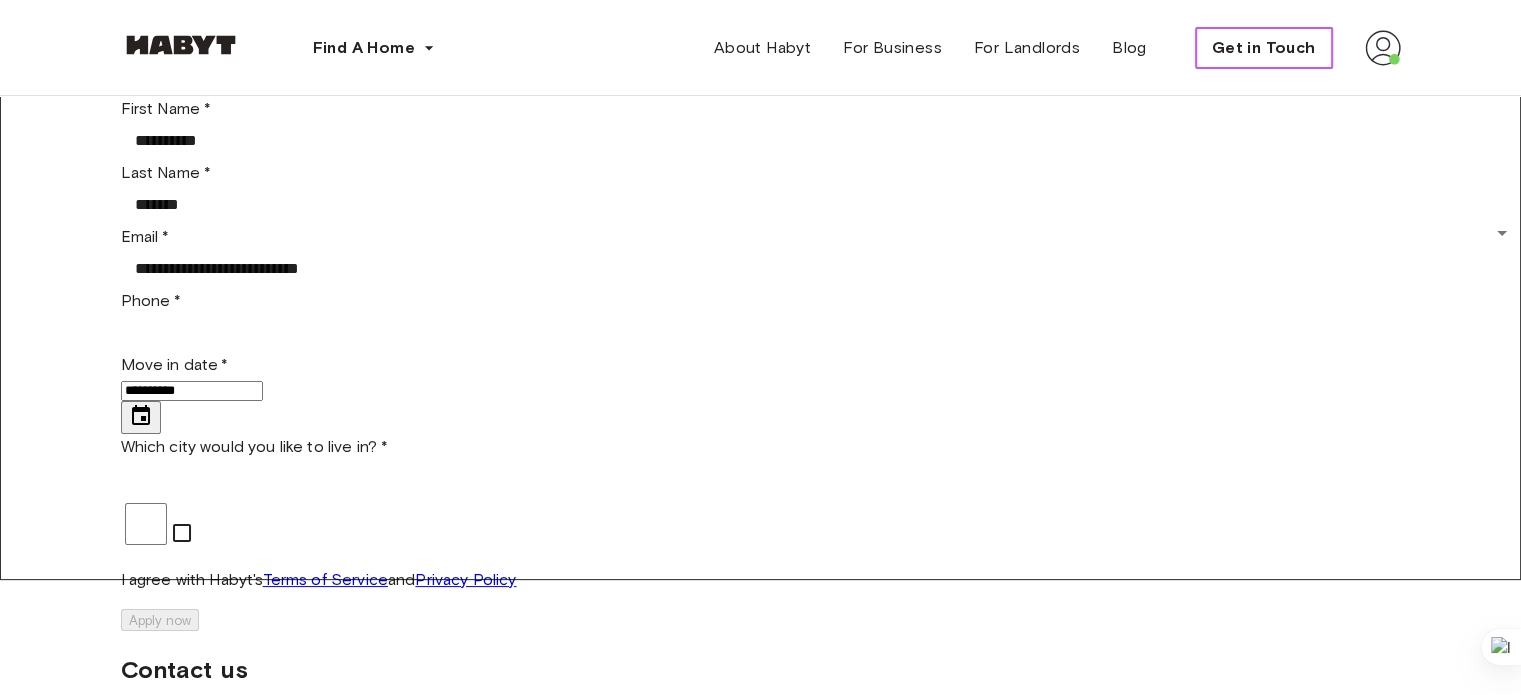 scroll, scrollTop: 0, scrollLeft: 0, axis: both 